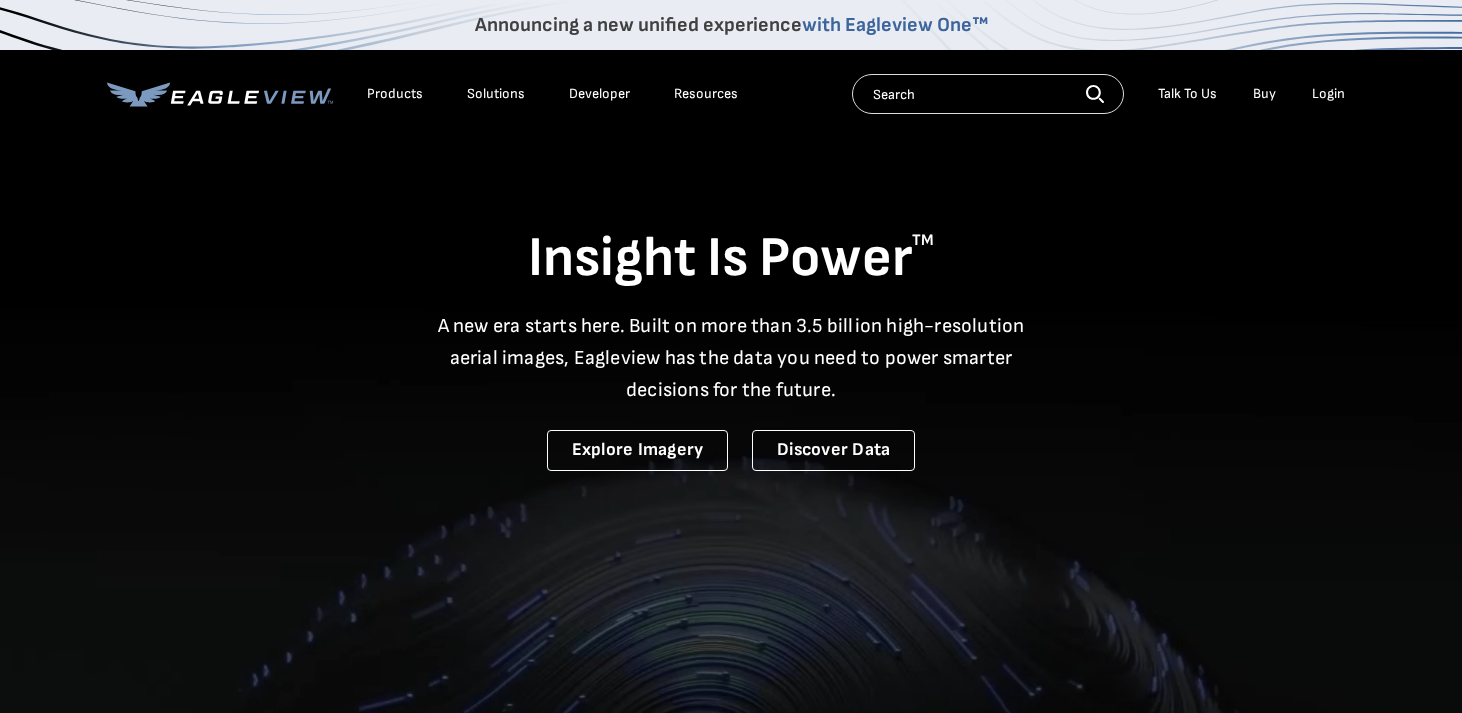 scroll, scrollTop: 0, scrollLeft: 0, axis: both 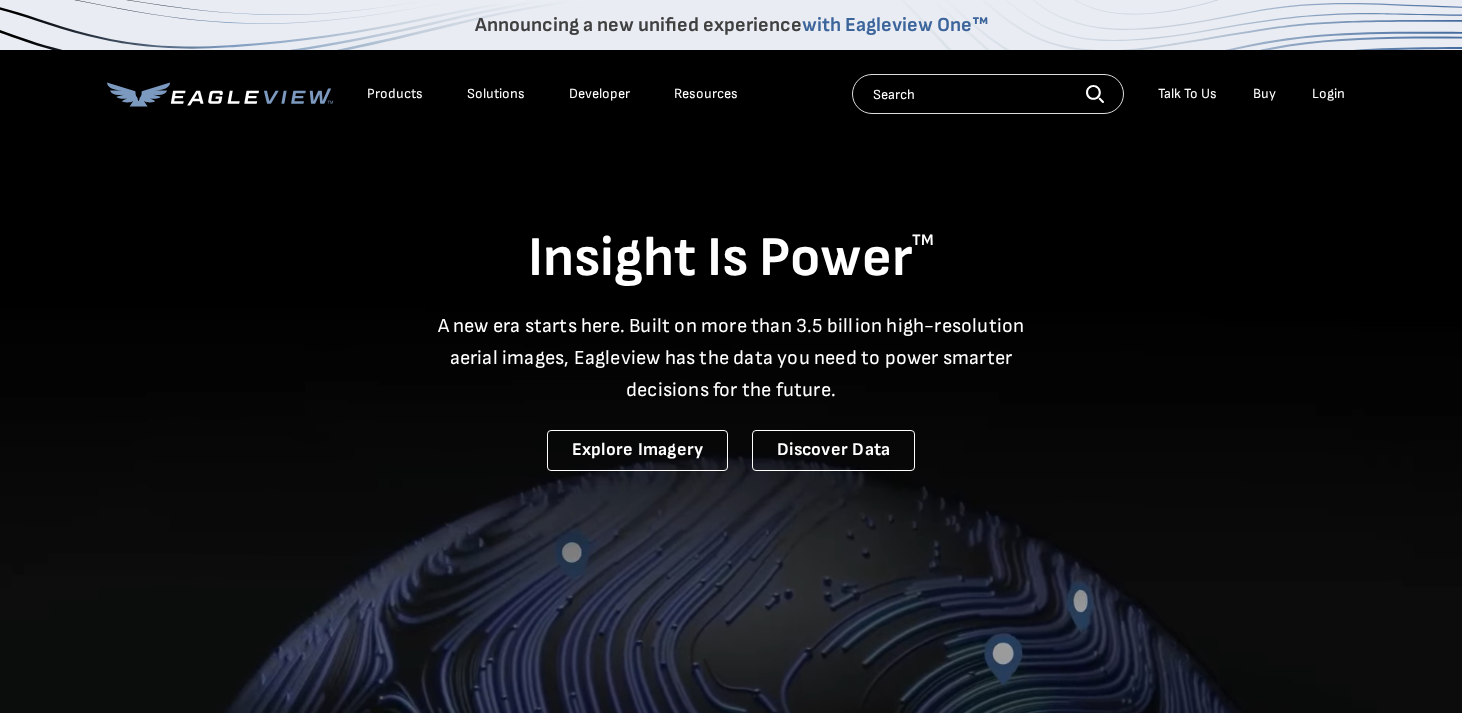 click on "Login" at bounding box center [1328, 94] 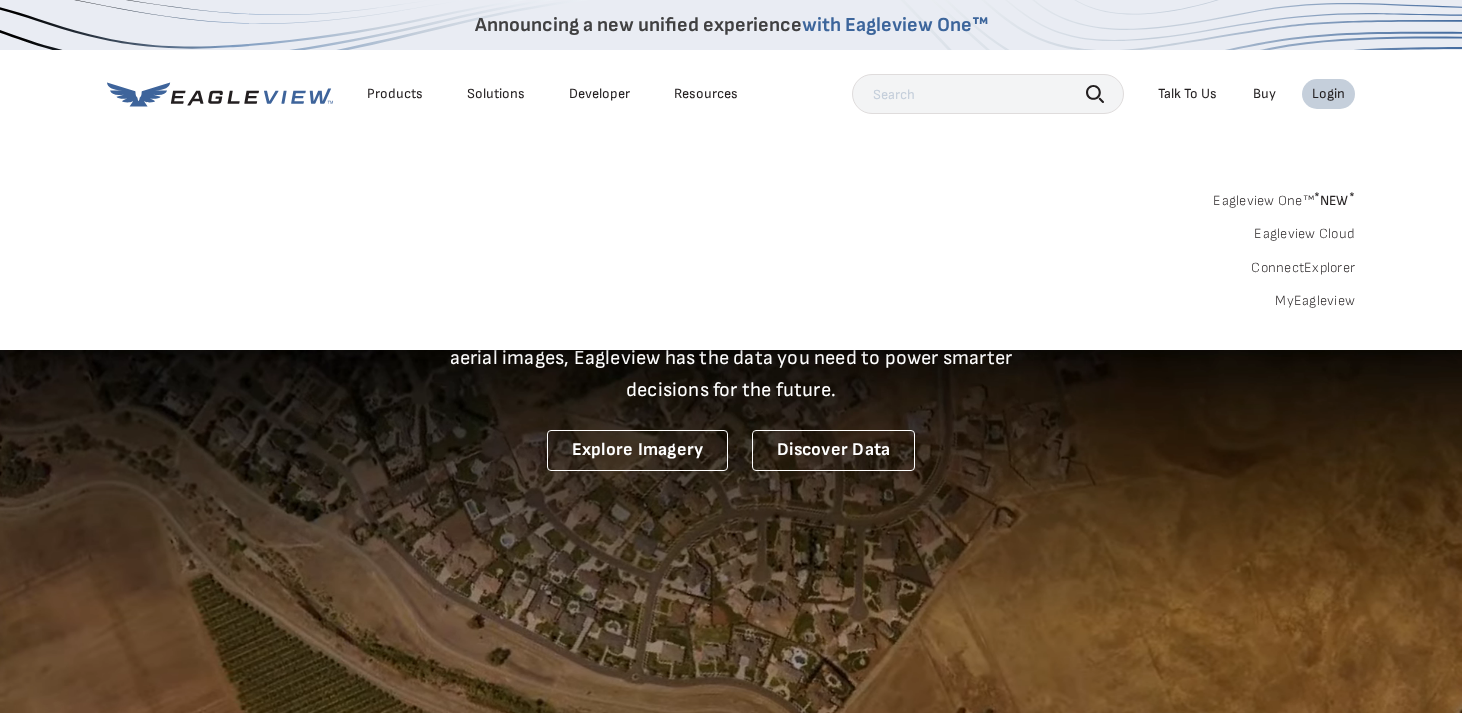 click on "MyEagleview" at bounding box center [1315, 301] 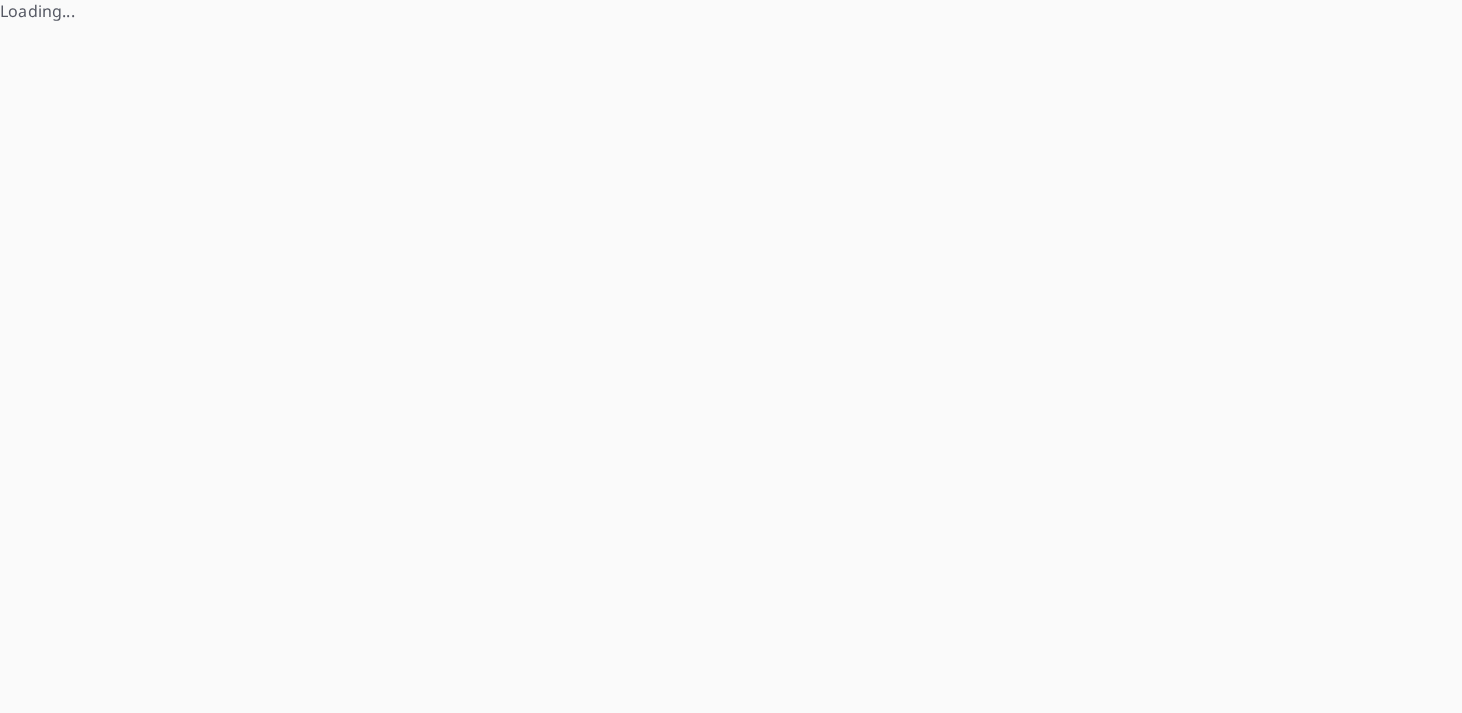 scroll, scrollTop: 0, scrollLeft: 0, axis: both 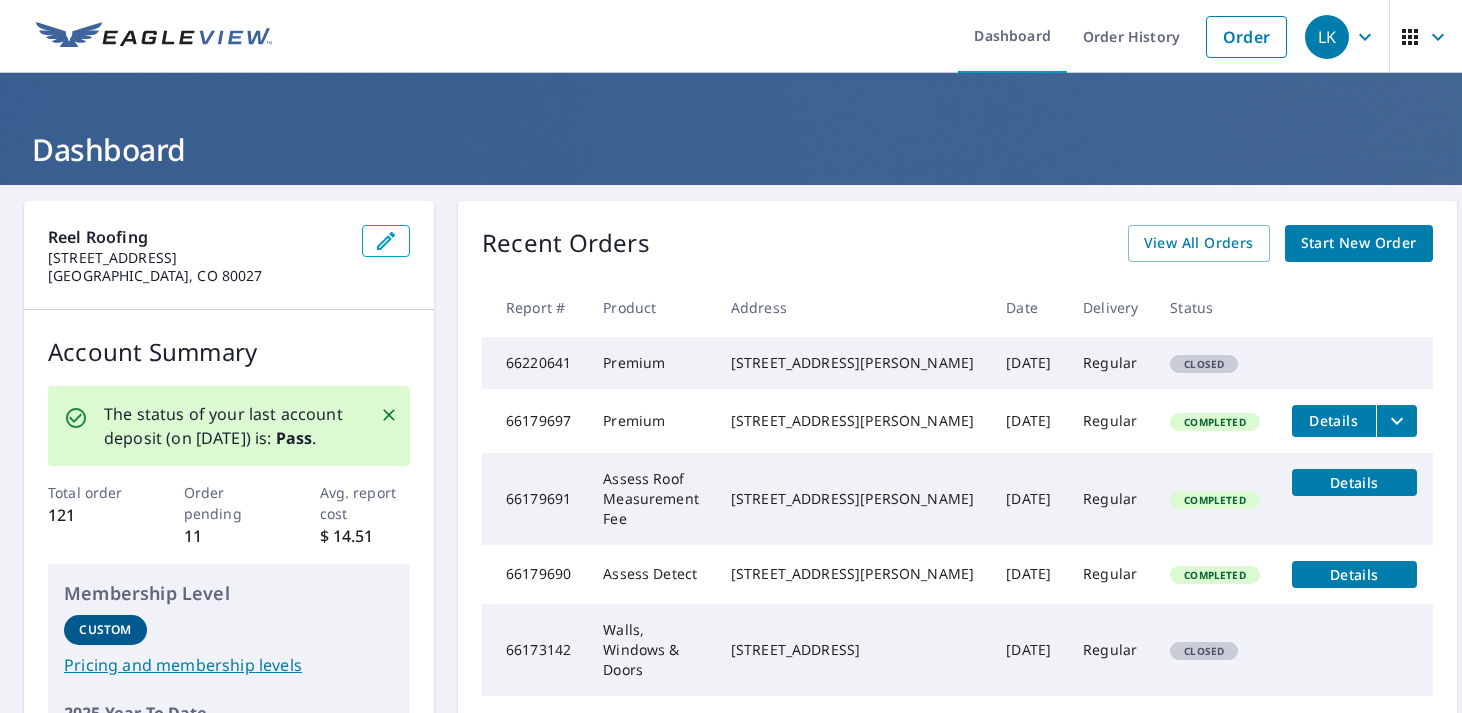 click on "Start New Order" at bounding box center [1359, 243] 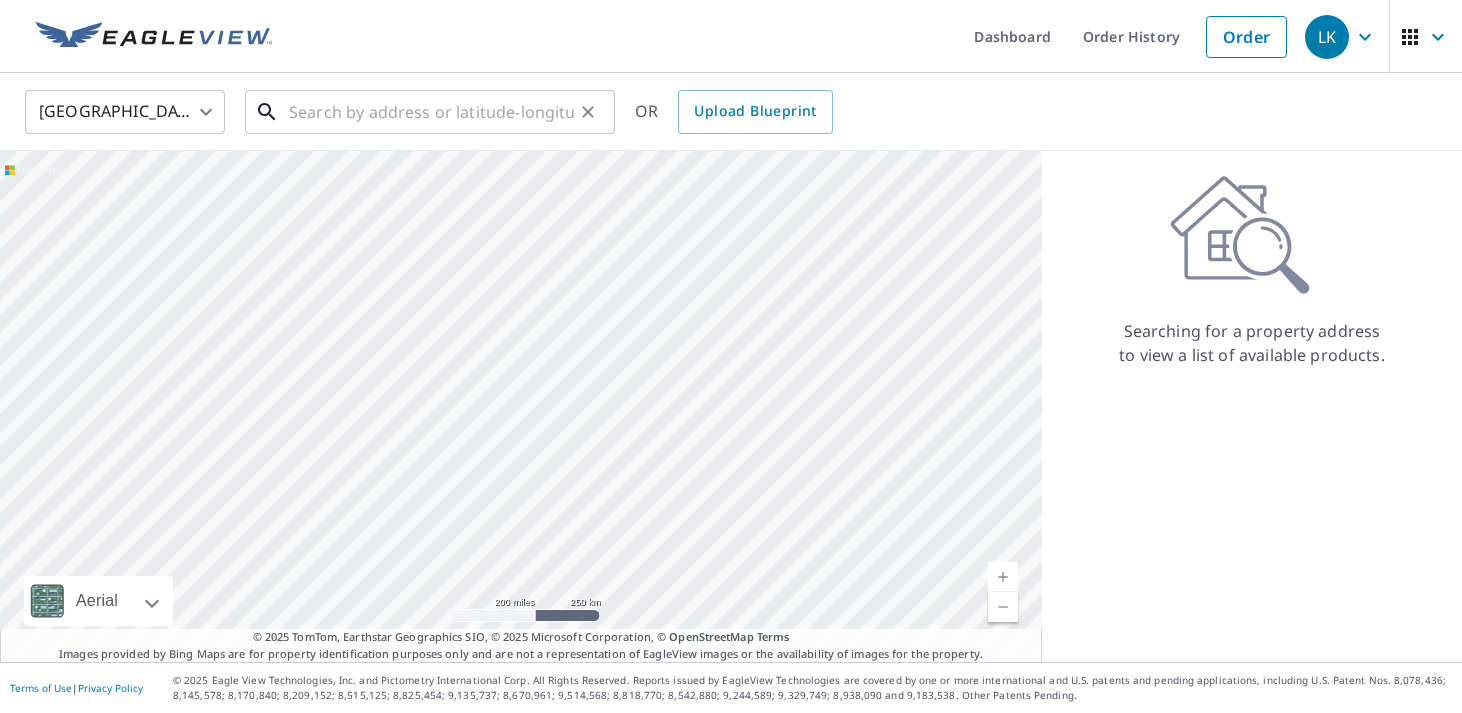 click at bounding box center (431, 112) 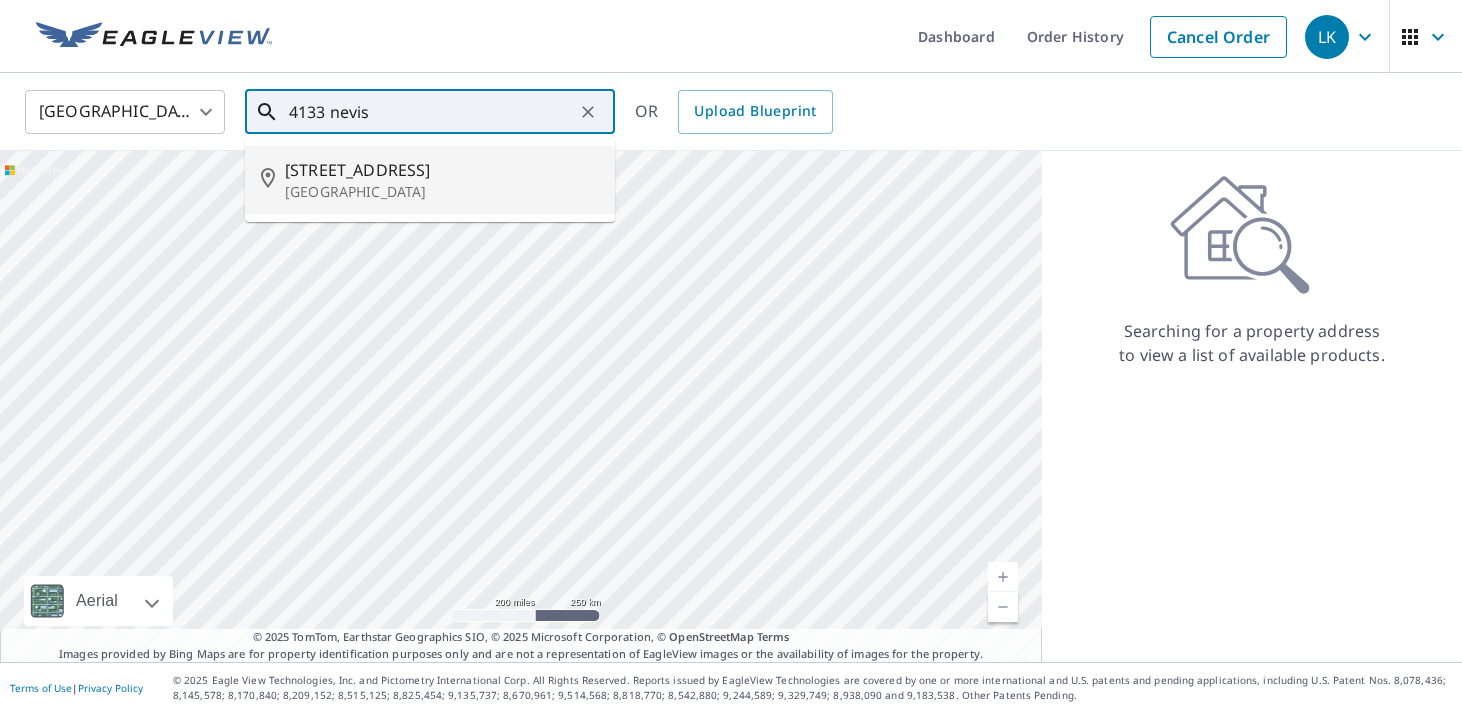 click on "Boulder, CO 80301" at bounding box center (442, 192) 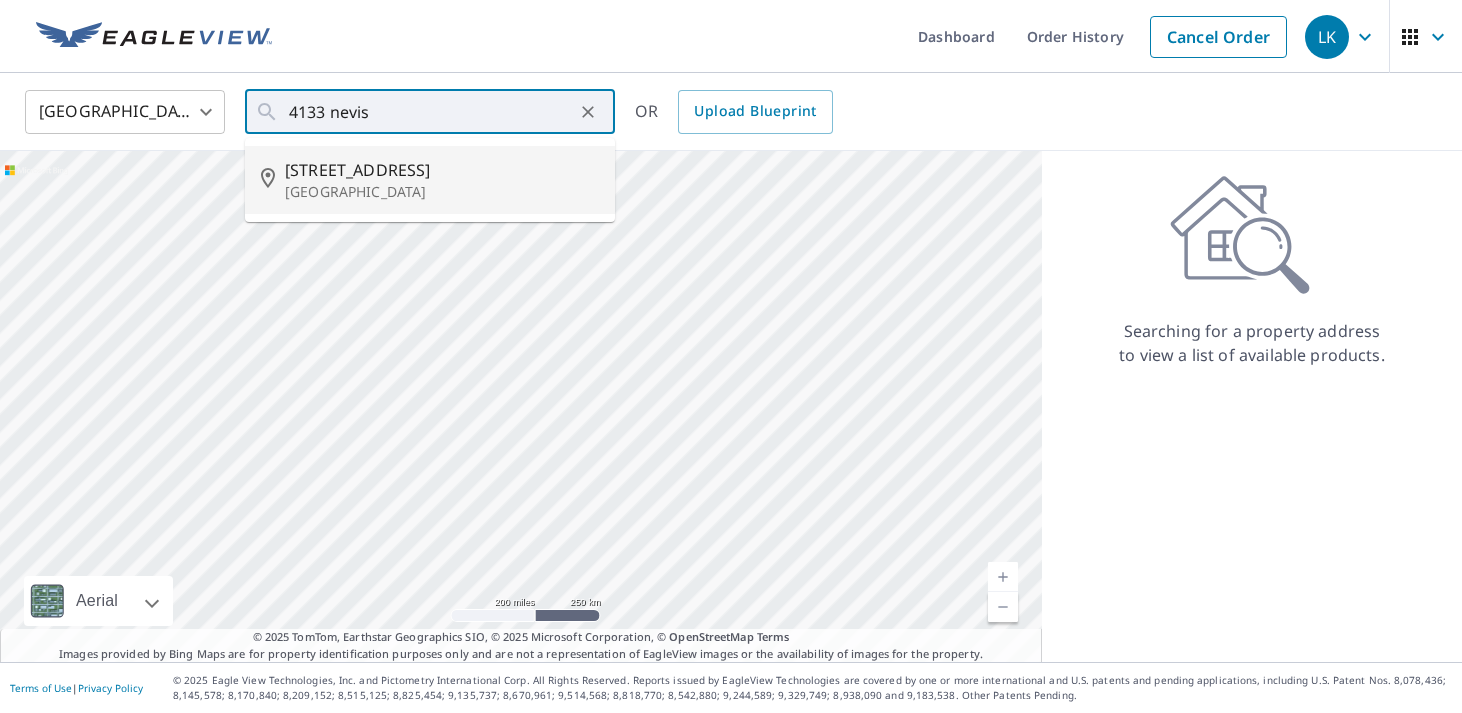 type on "4133 Nevis St Boulder, CO 80301" 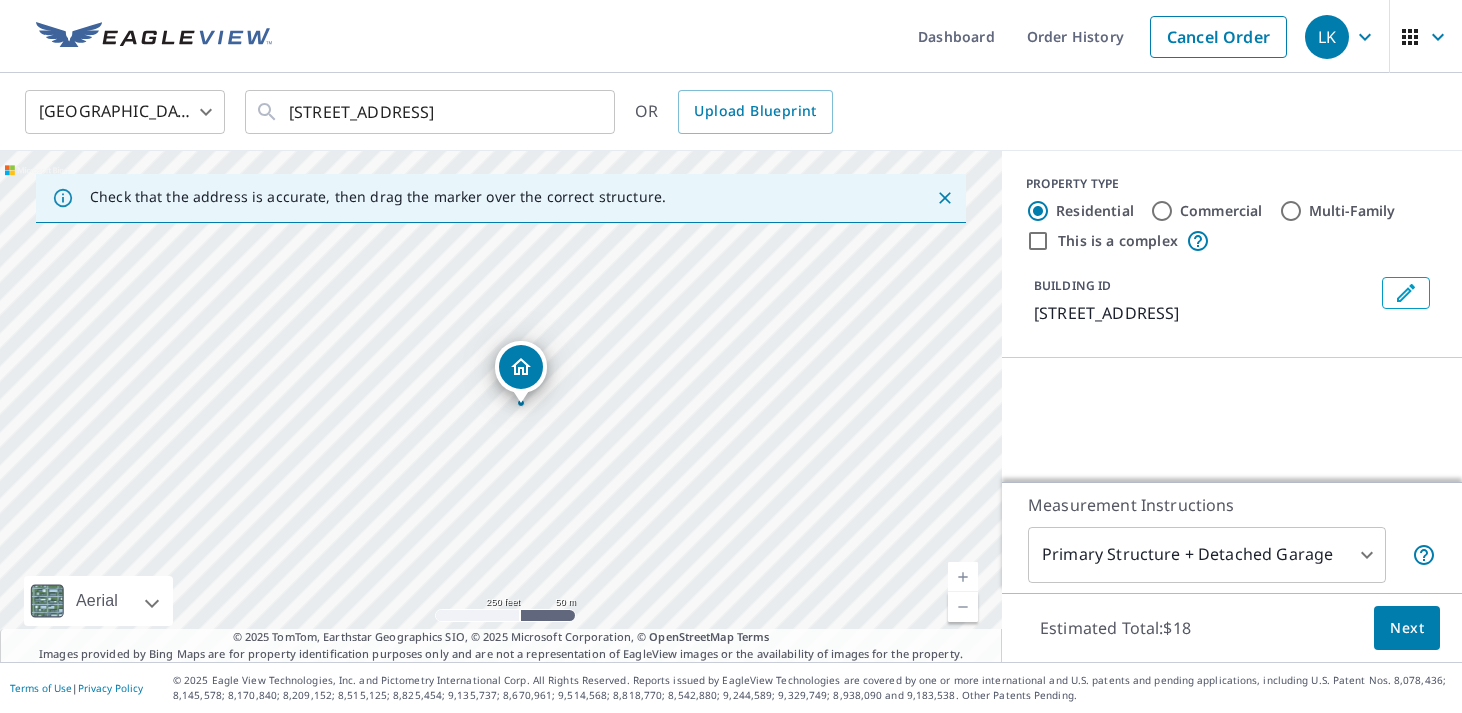 click at bounding box center (963, 577) 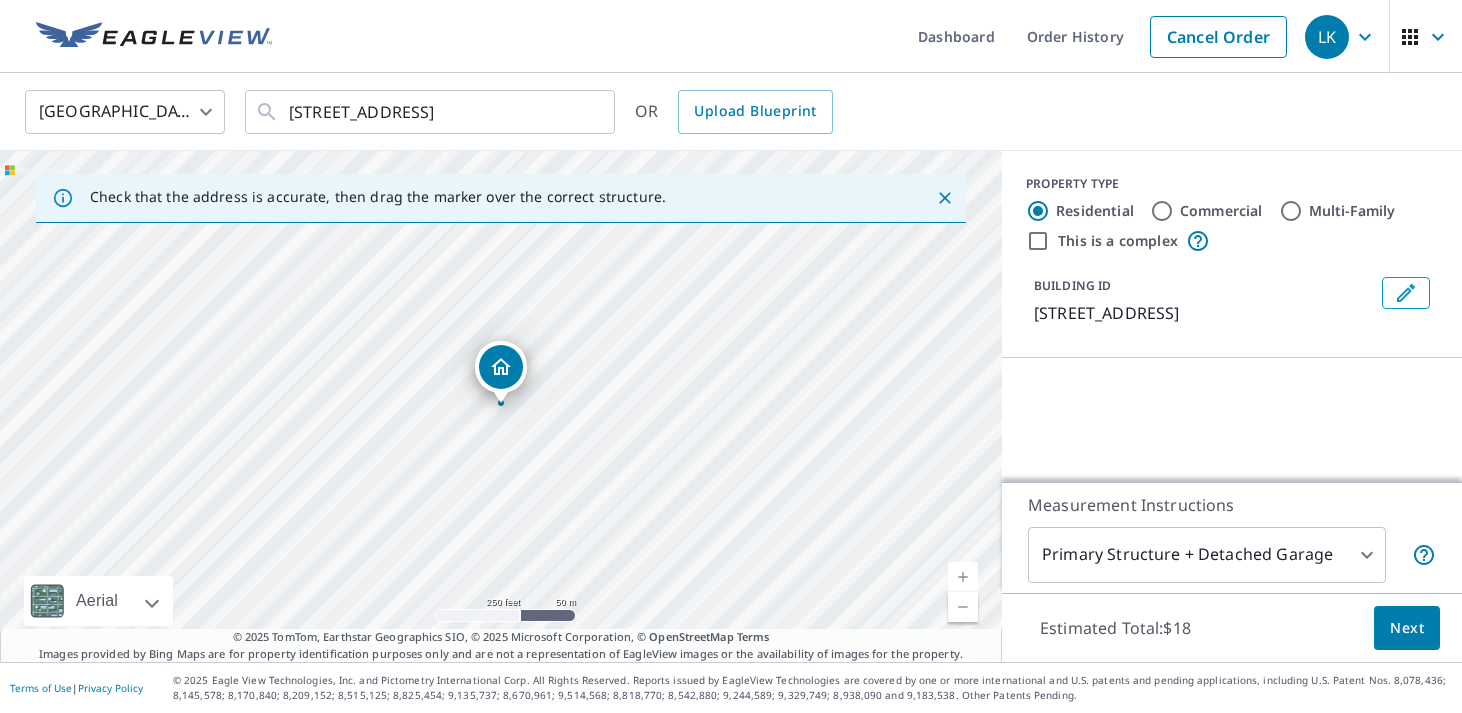 click at bounding box center [963, 577] 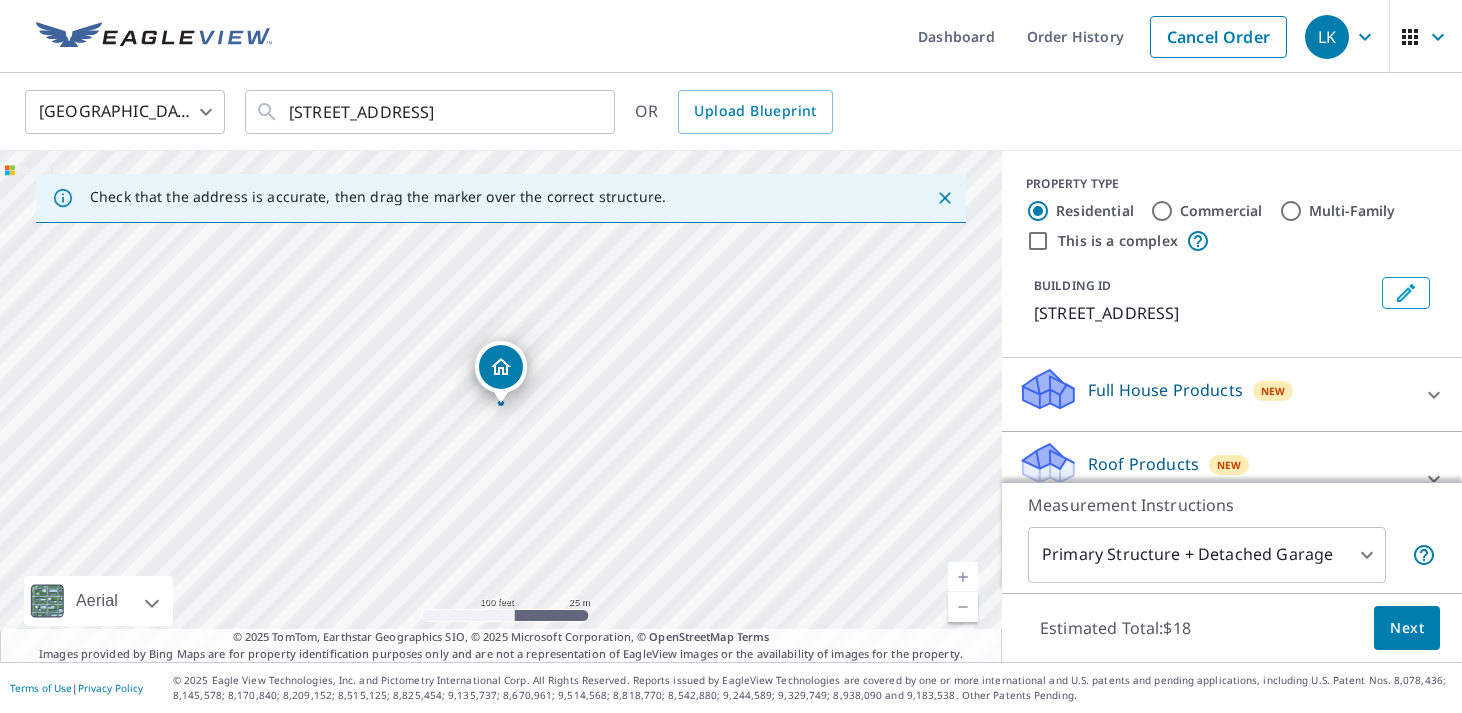 click at bounding box center (963, 577) 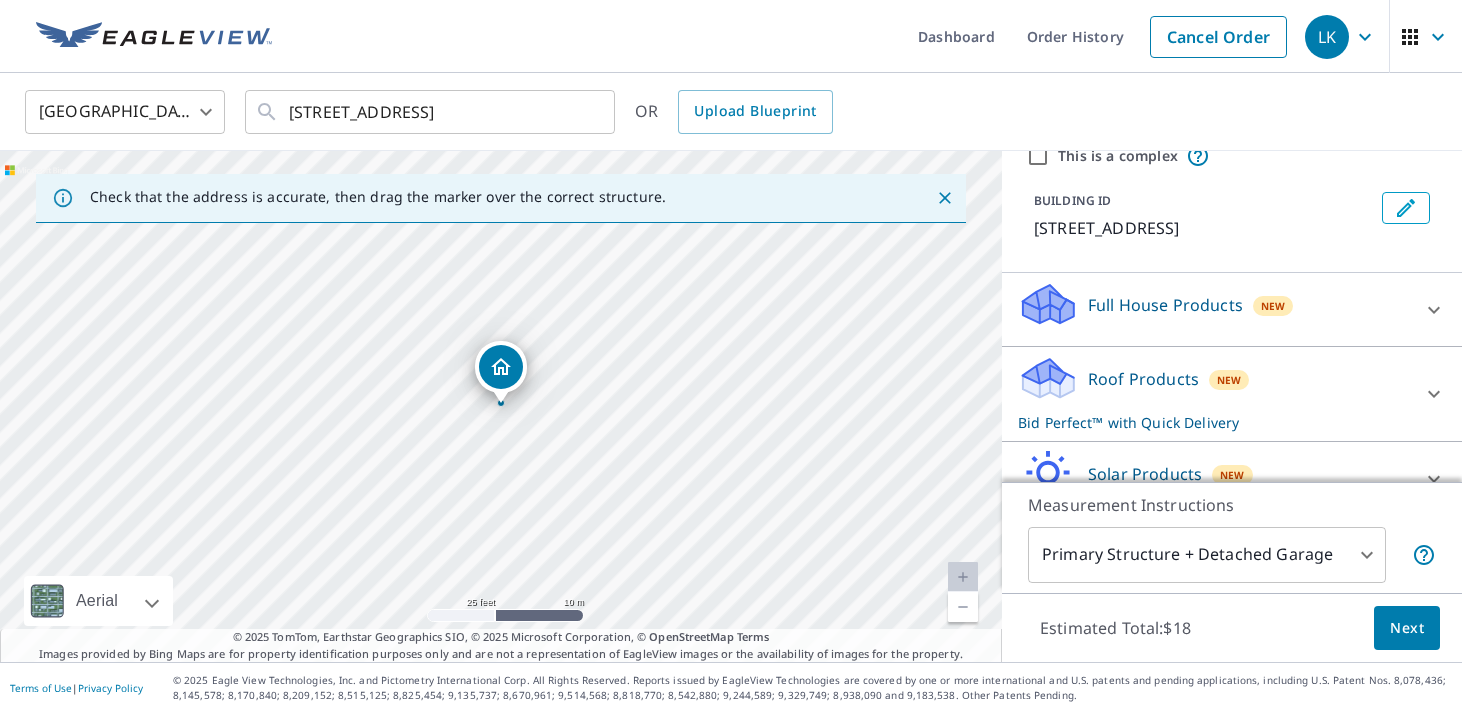 scroll, scrollTop: 267, scrollLeft: 0, axis: vertical 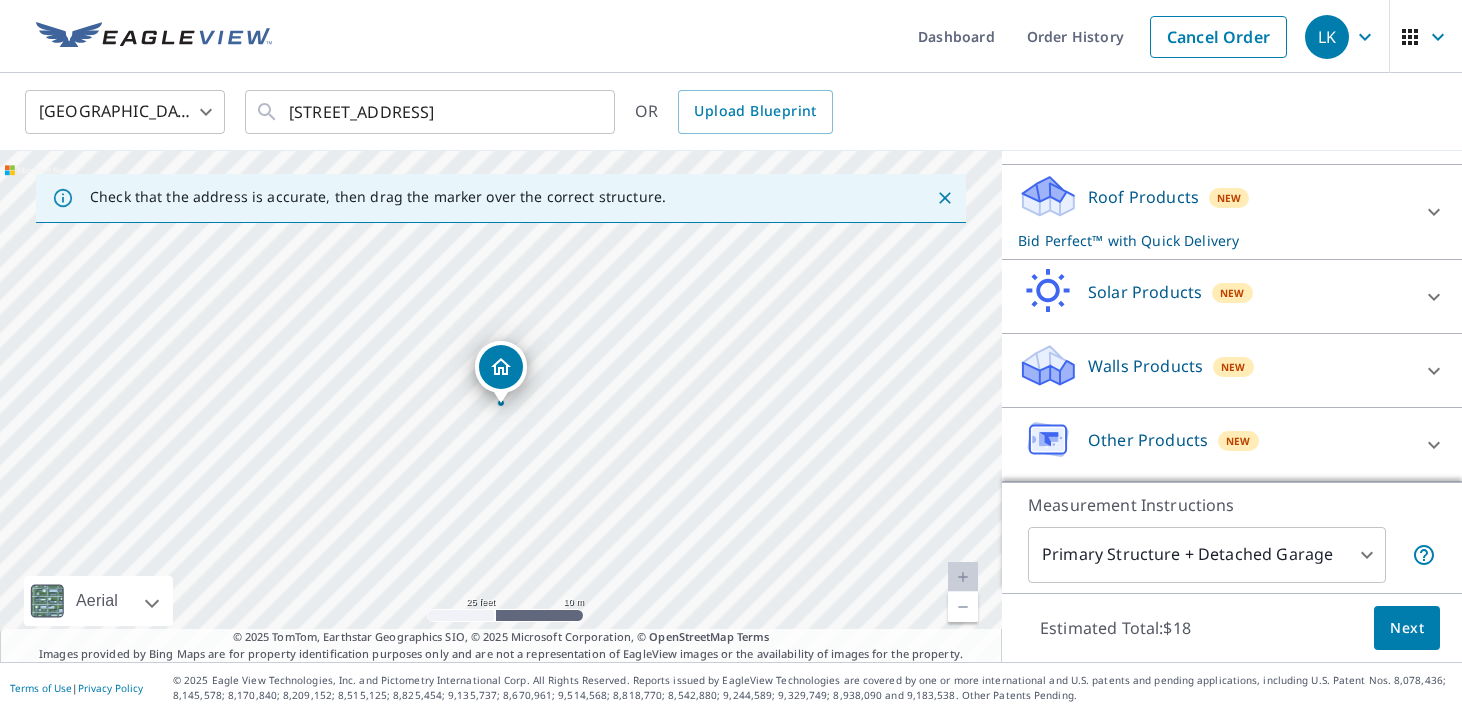 click on "Bid Perfect™ with Quick Delivery" at bounding box center [1214, 240] 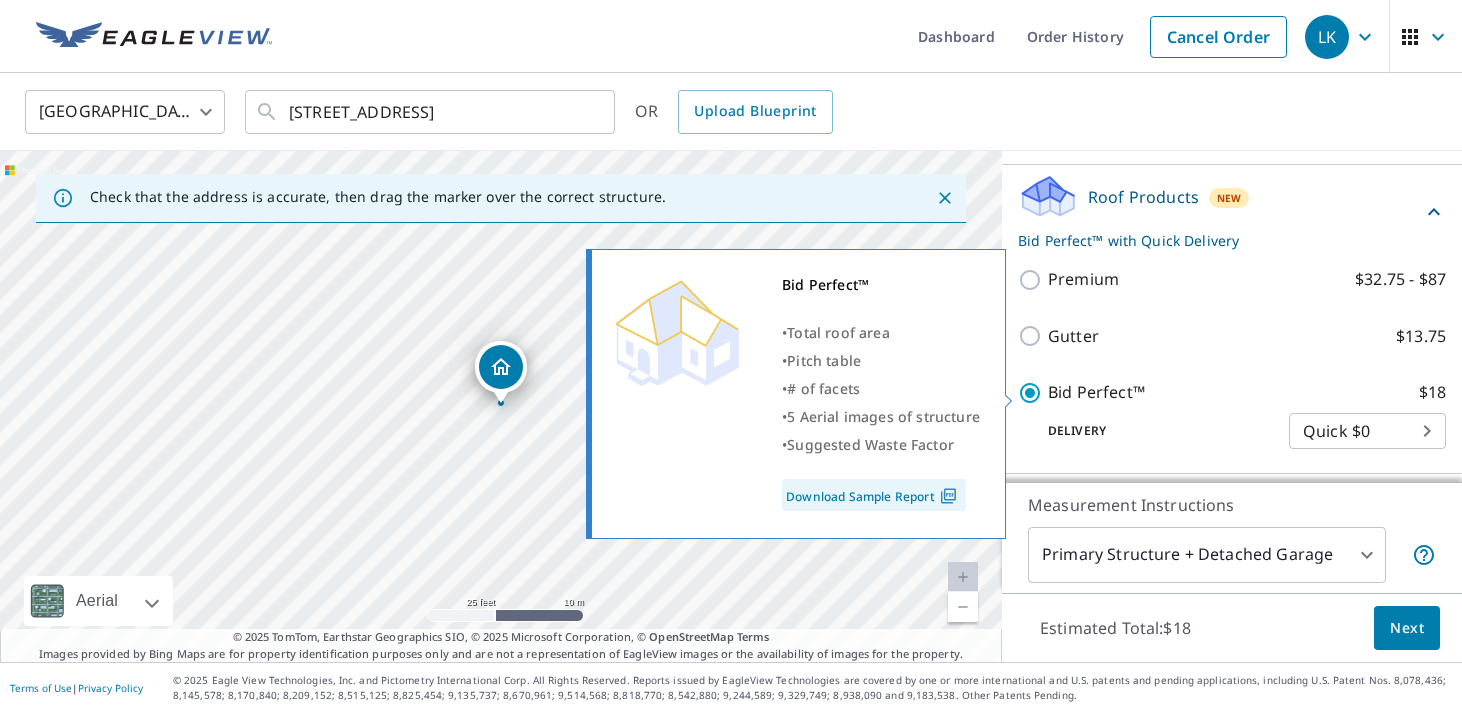 click on "Bid Perfect™ $18" at bounding box center [1033, 393] 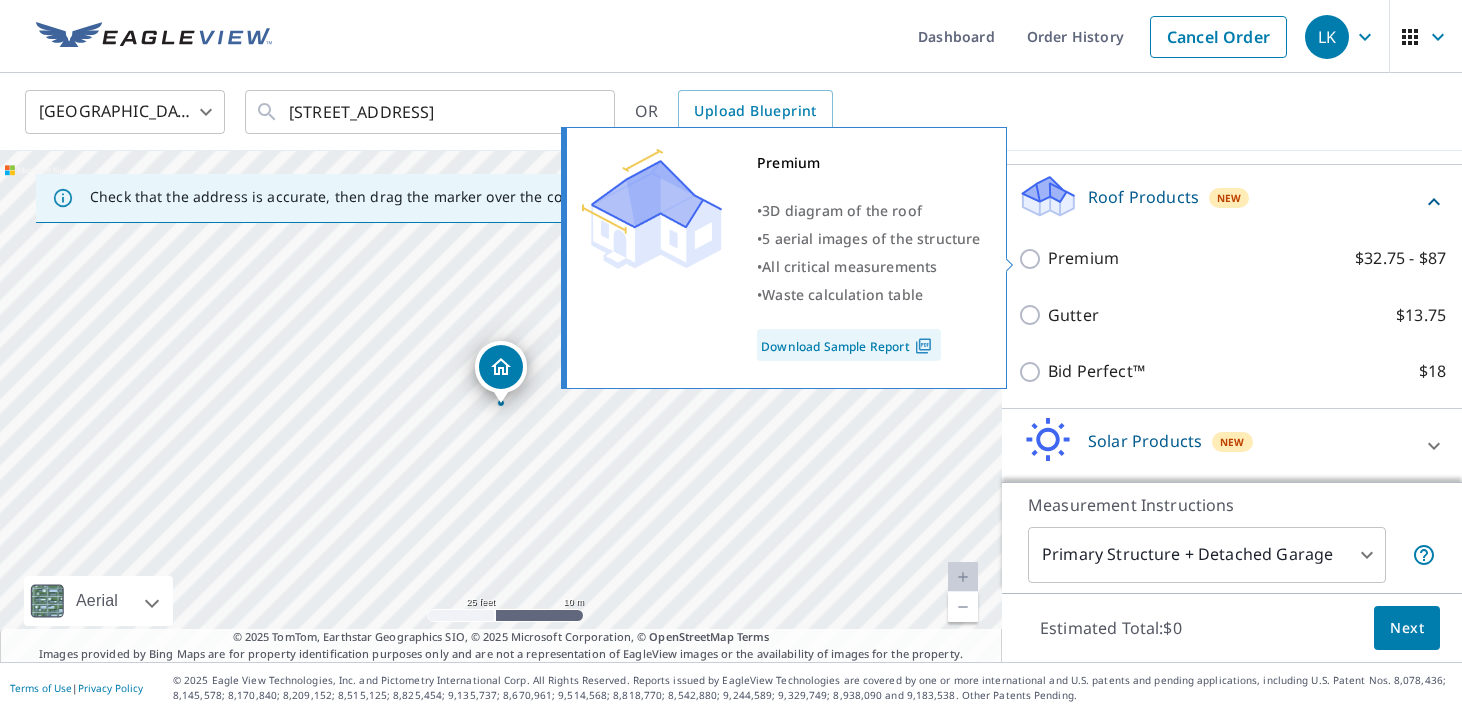 click on "Premium $32.75 - $87" at bounding box center (1033, 259) 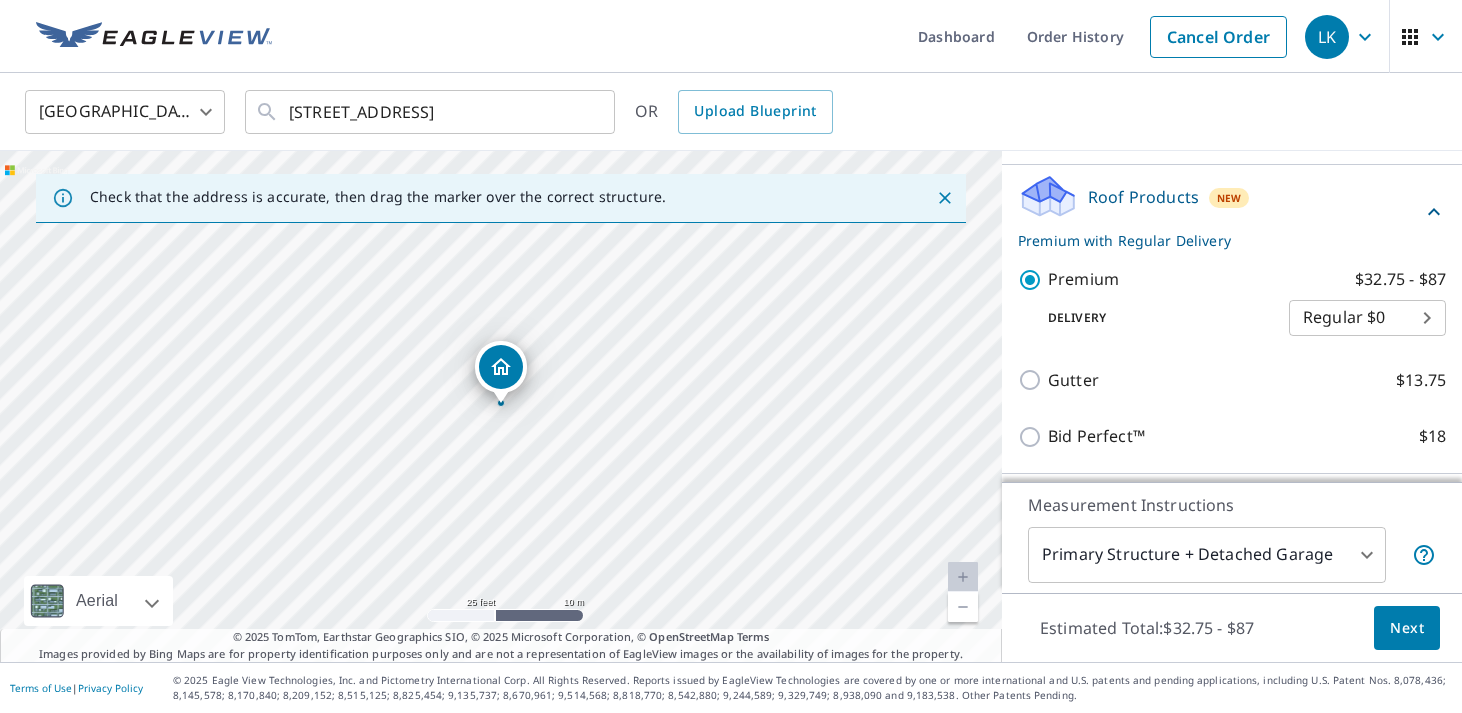 click on "Next" at bounding box center [1407, 628] 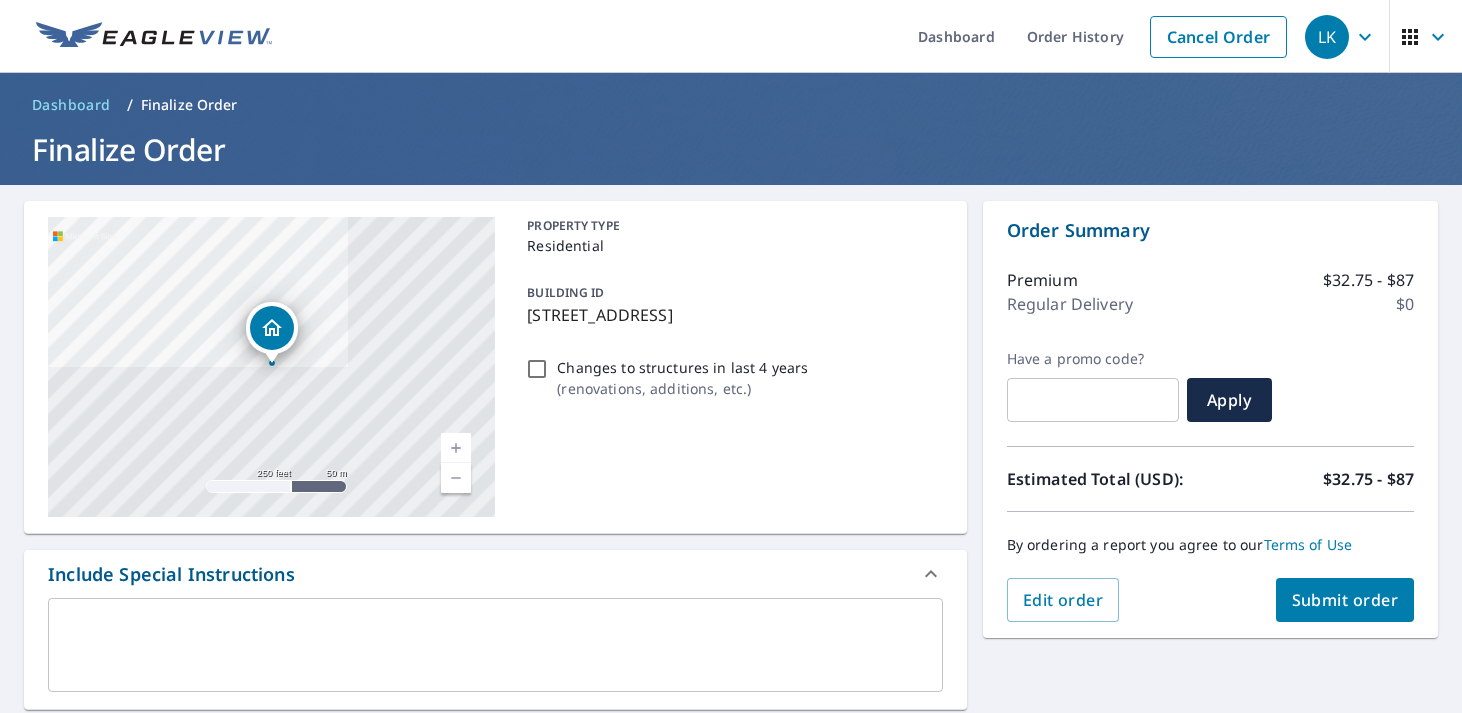 click on "Submit order" at bounding box center [1345, 600] 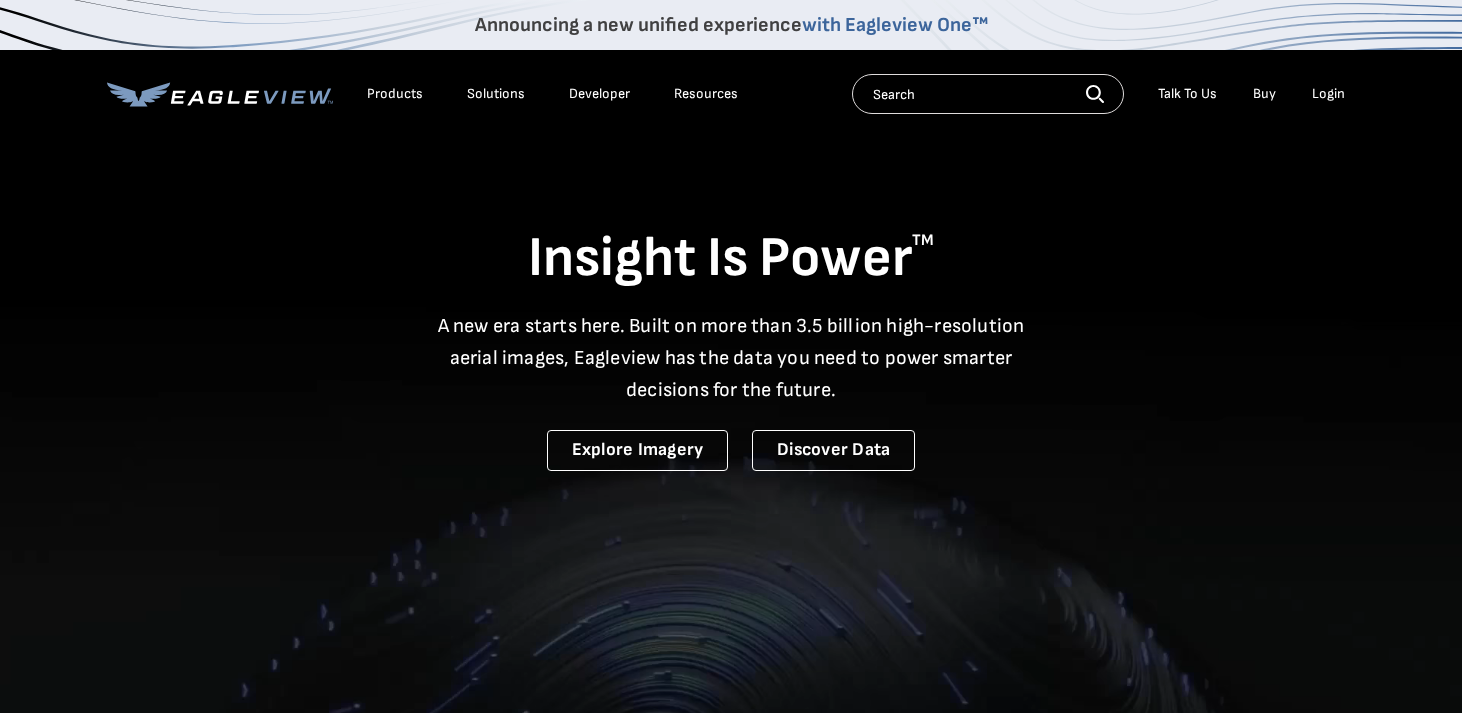 scroll, scrollTop: 0, scrollLeft: 0, axis: both 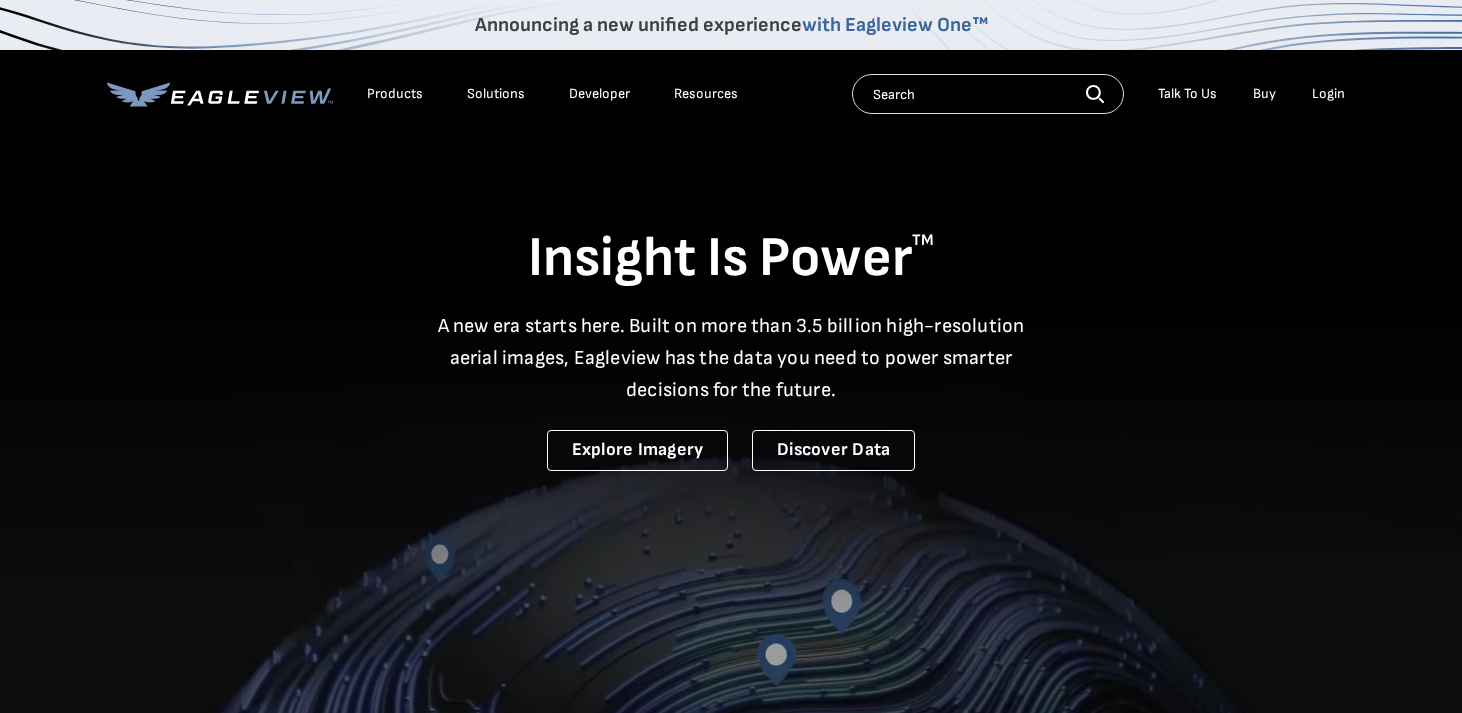 click on "Login" at bounding box center [1328, 94] 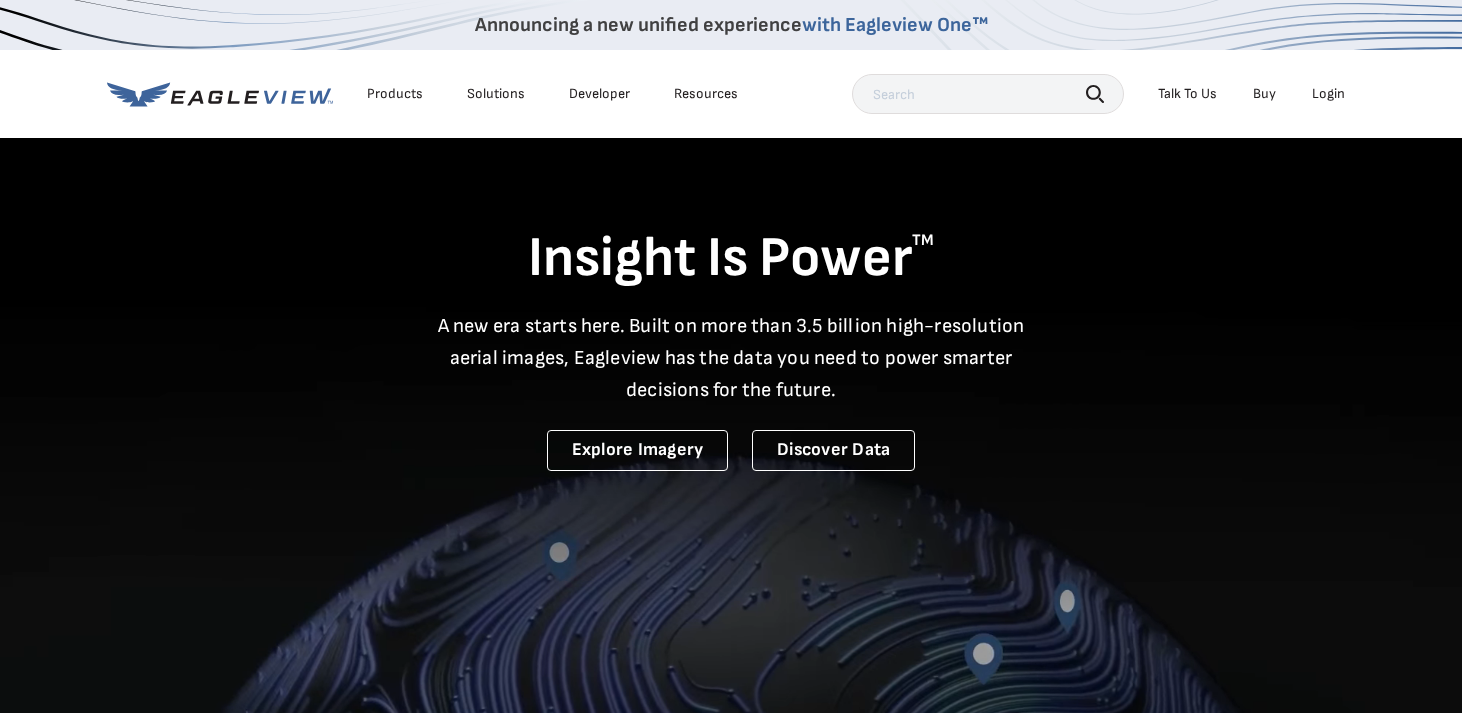 click on "Login" at bounding box center (1328, 94) 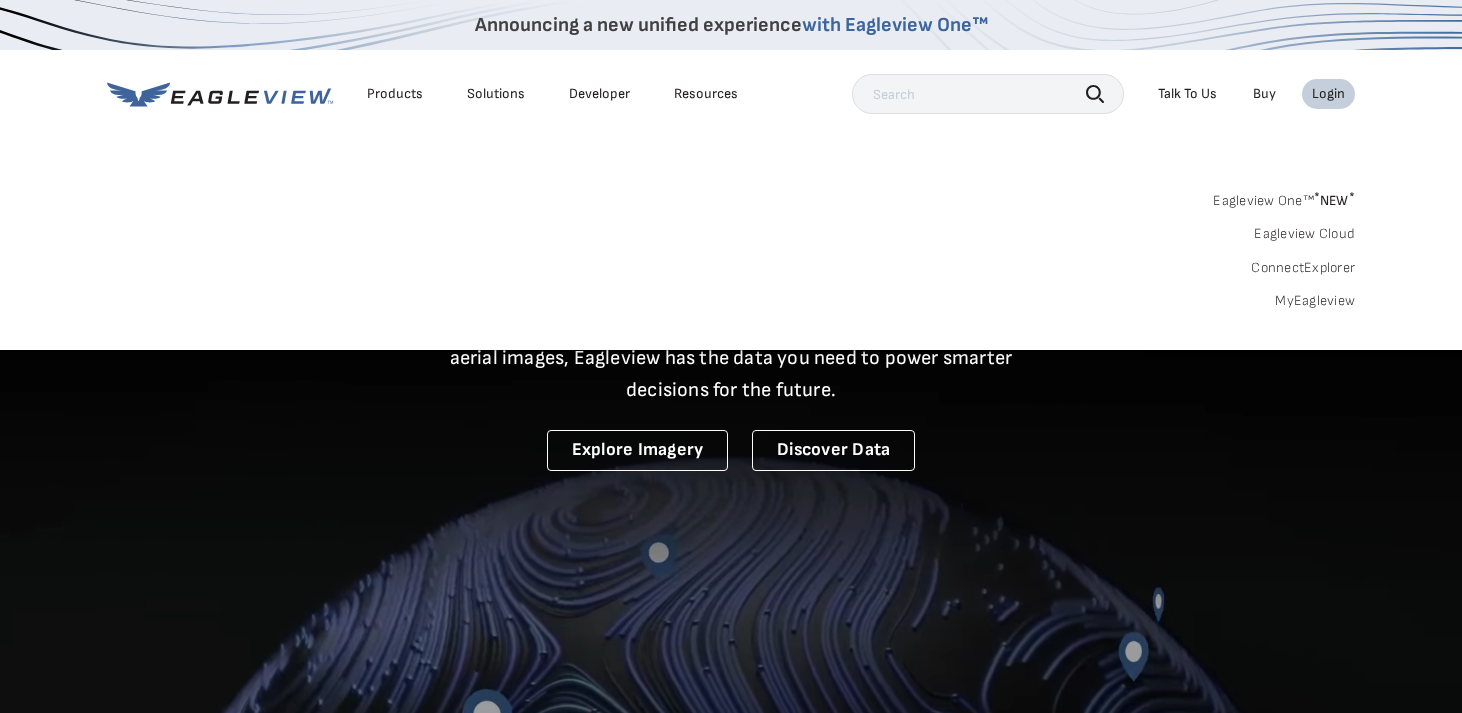 click on "Search
Products
Our Product Areas
Imagery 1-Inch GSD Aerial Imagery   *" at bounding box center (731, 256) 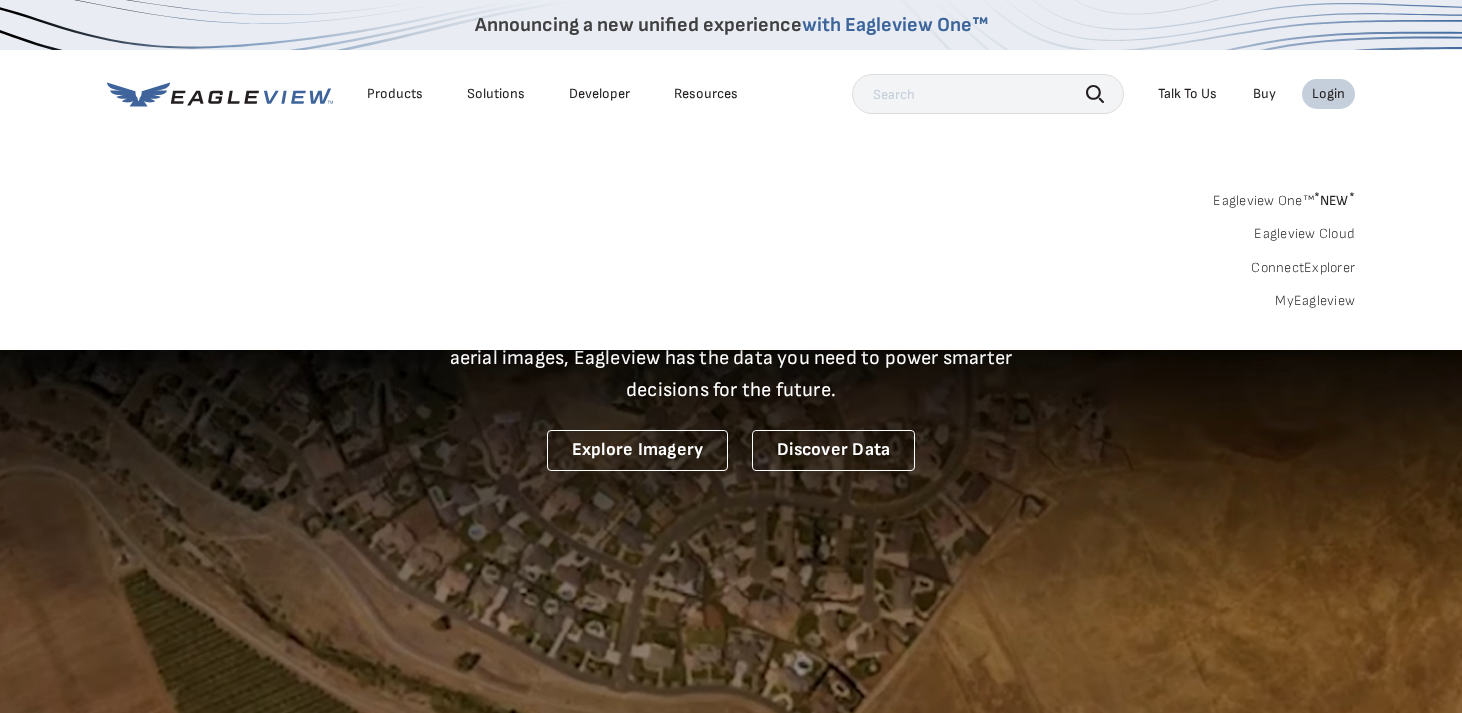 click on "MyEagleview" at bounding box center (1315, 301) 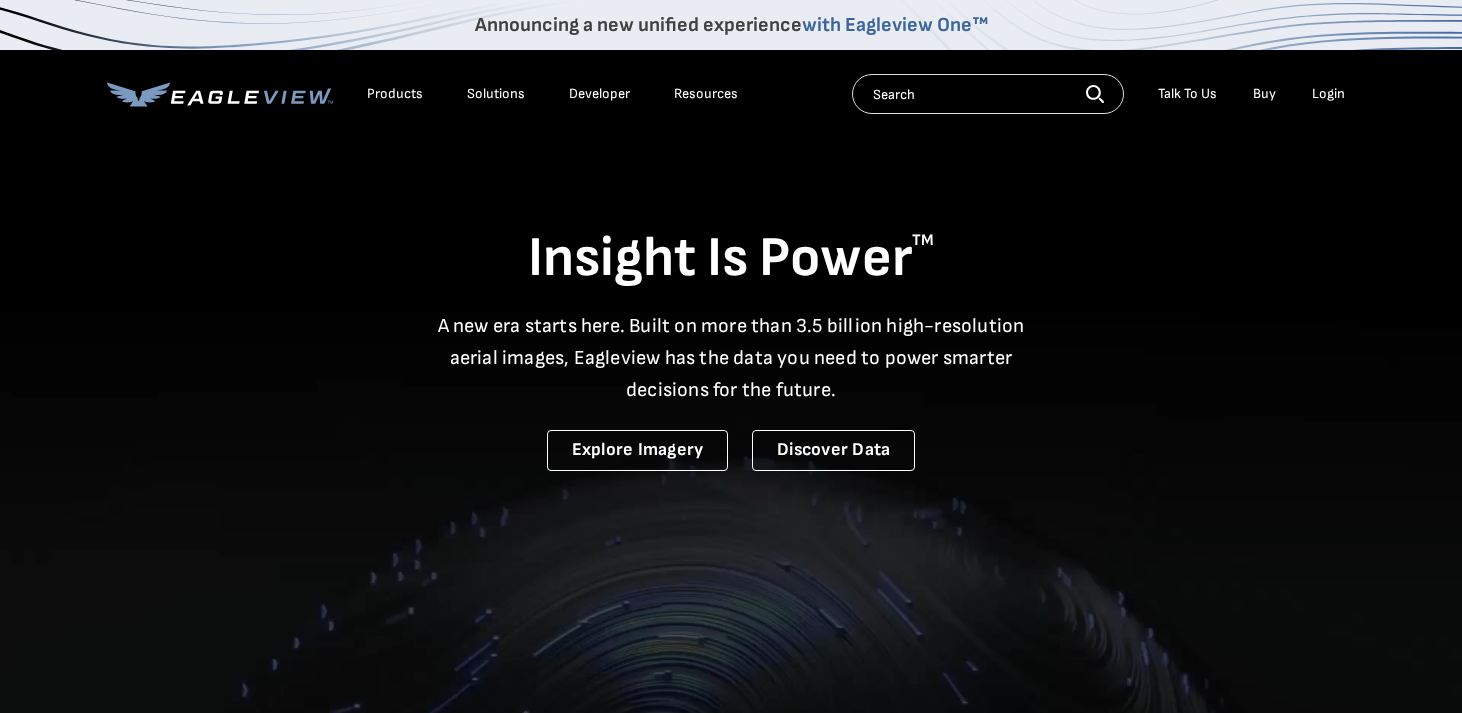 scroll, scrollTop: 0, scrollLeft: 0, axis: both 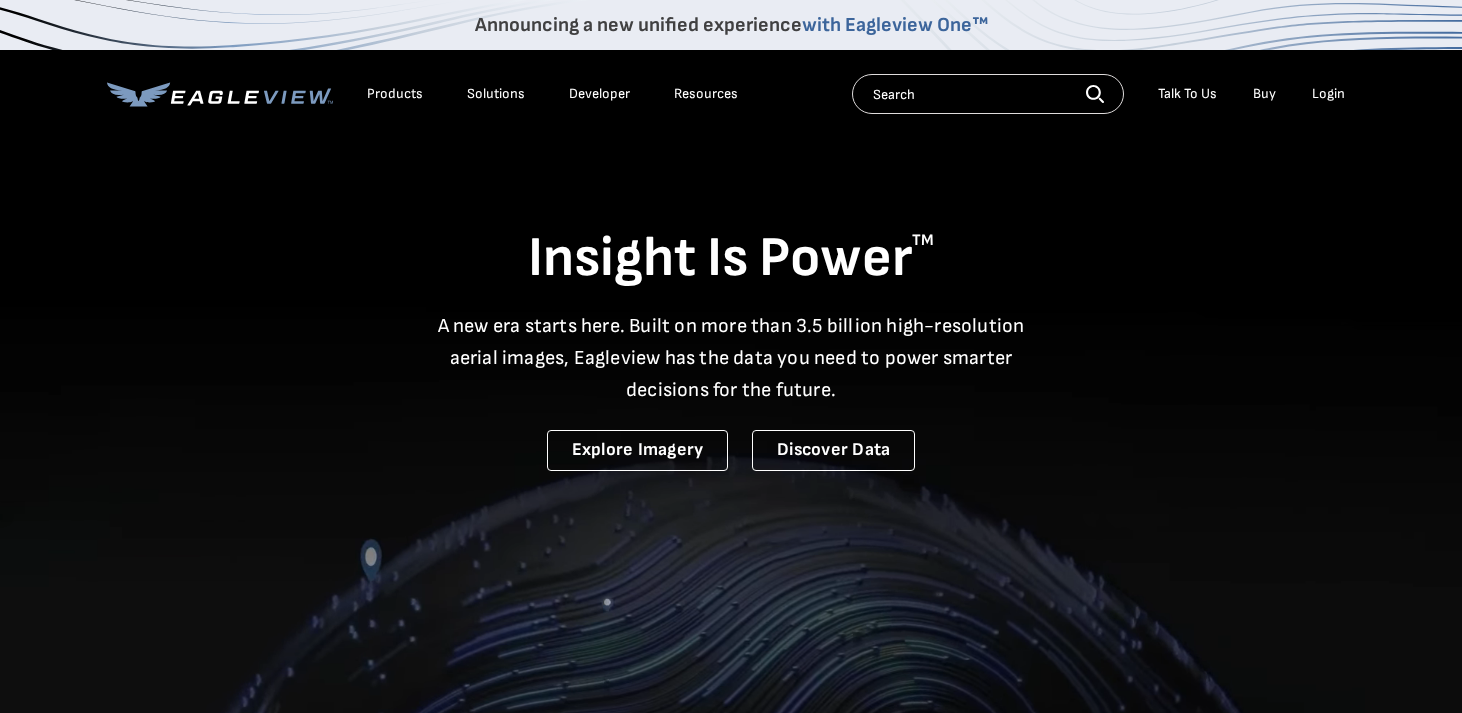click on "Login" at bounding box center (1328, 94) 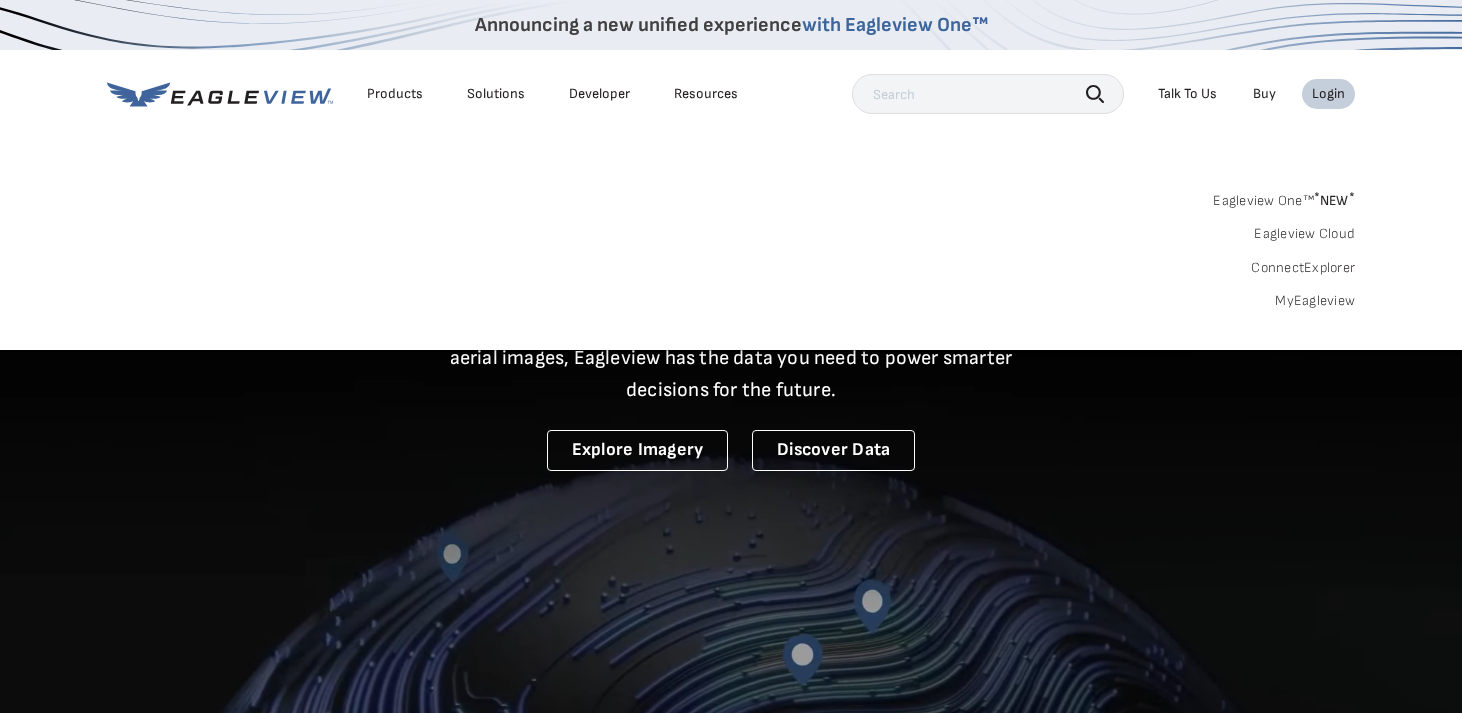 click on "MyEagleview" at bounding box center (1315, 301) 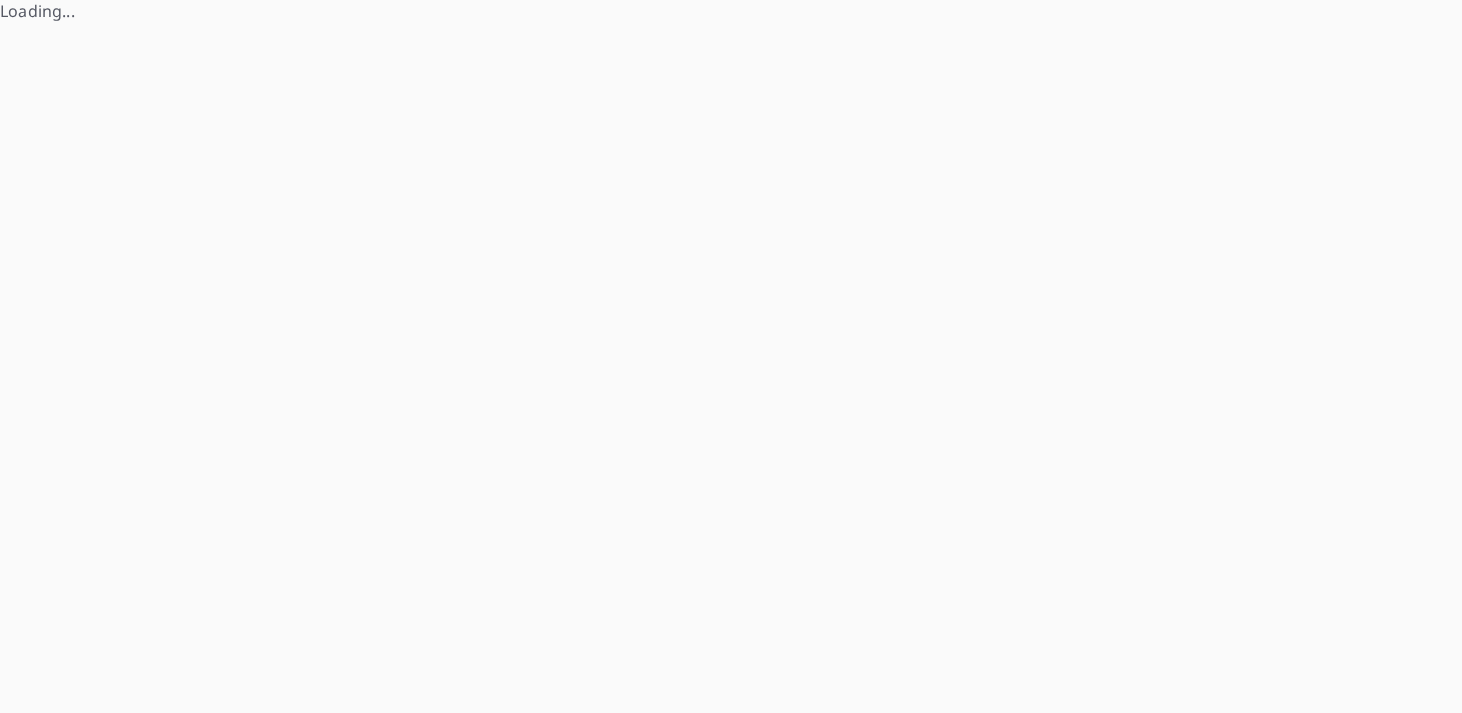 scroll, scrollTop: 0, scrollLeft: 0, axis: both 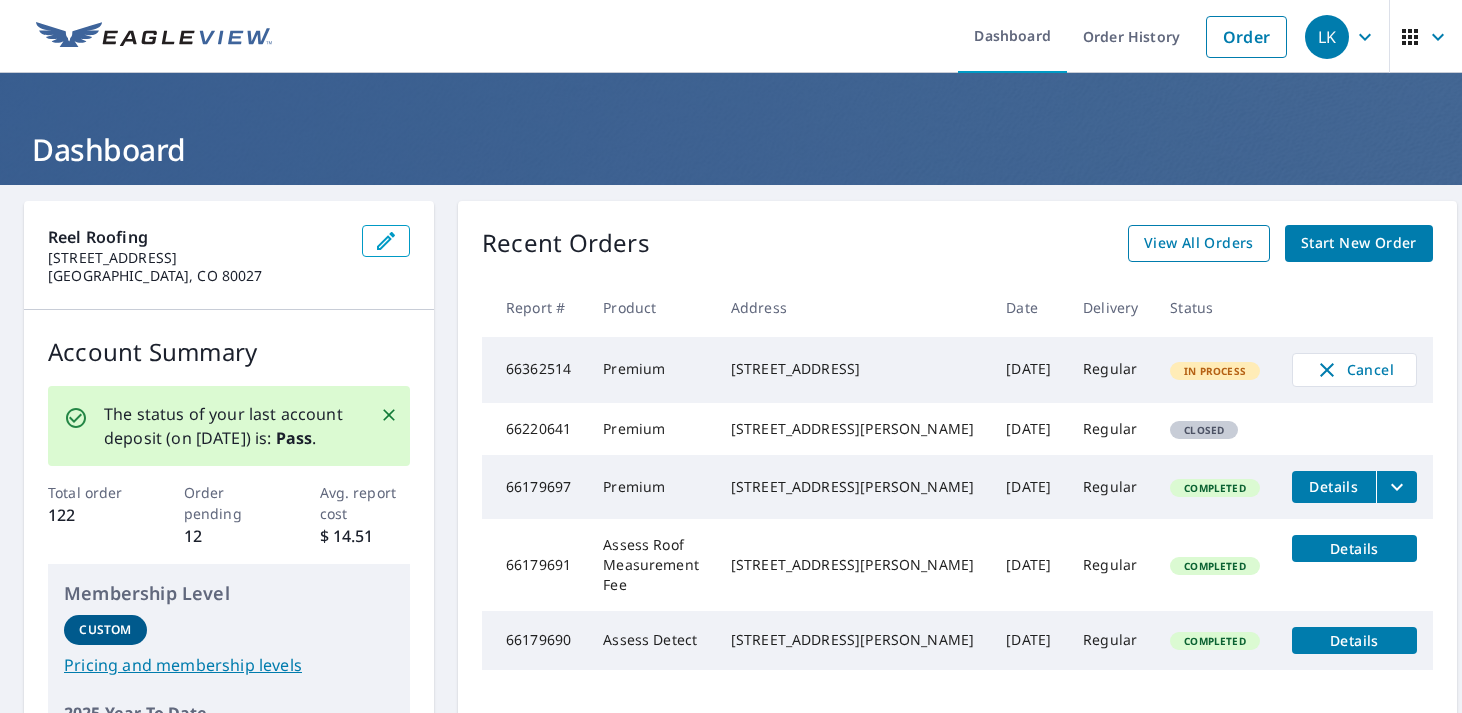 click on "View All Orders" at bounding box center [1199, 243] 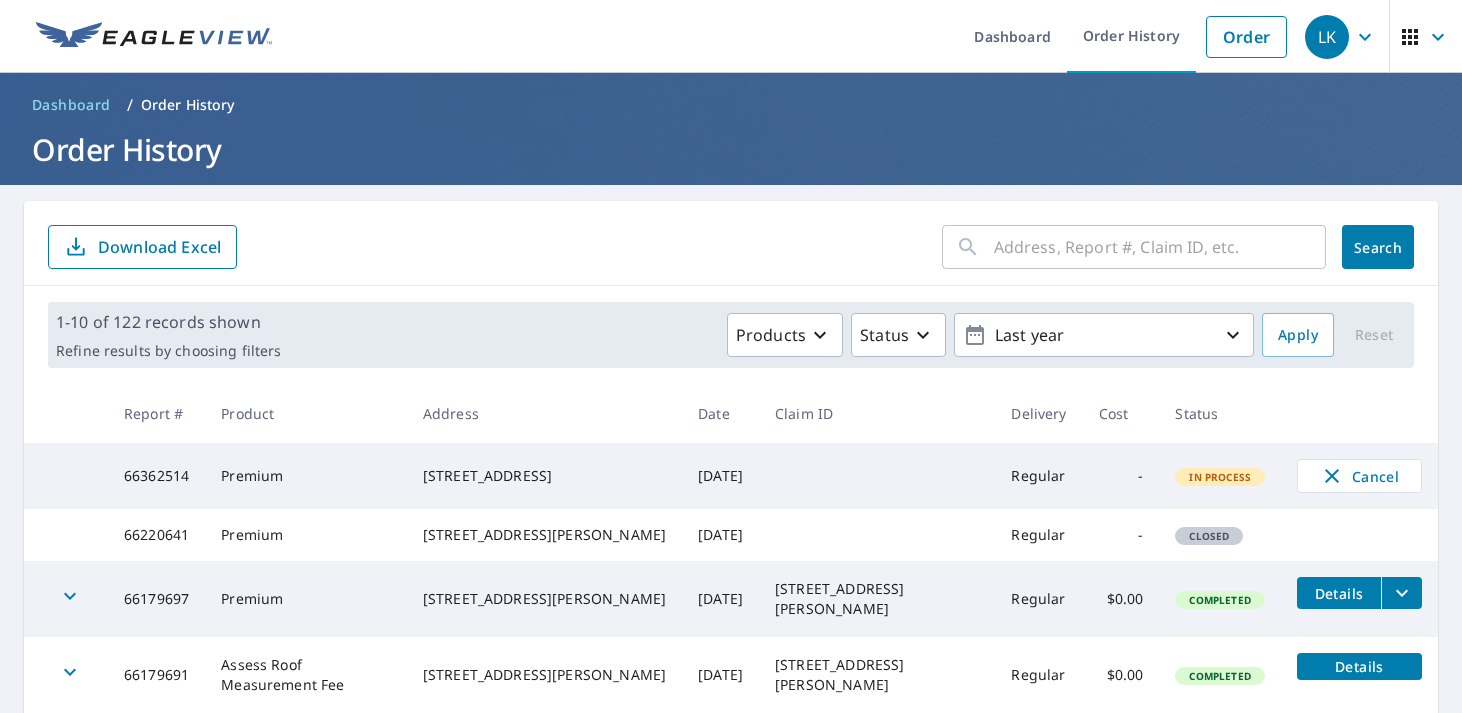 click at bounding box center [1160, 247] 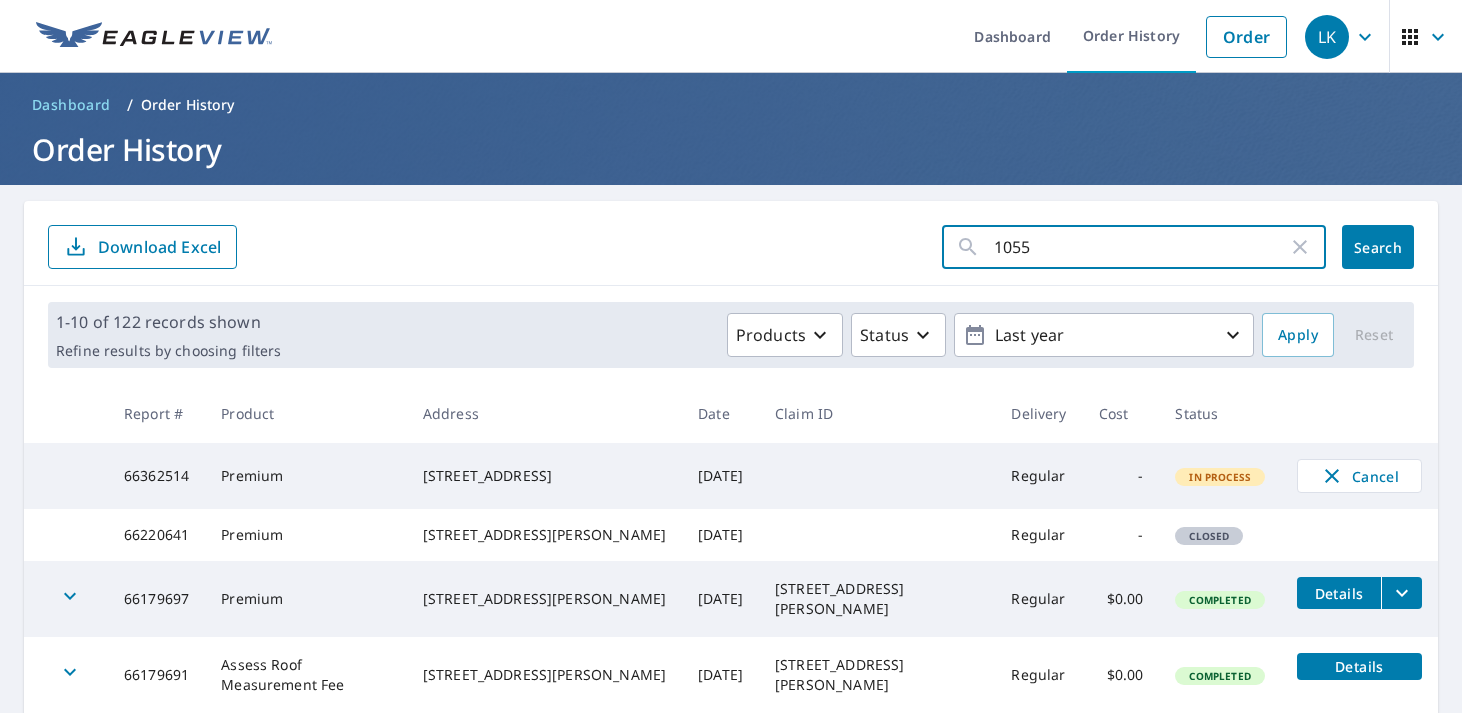 type on "10559" 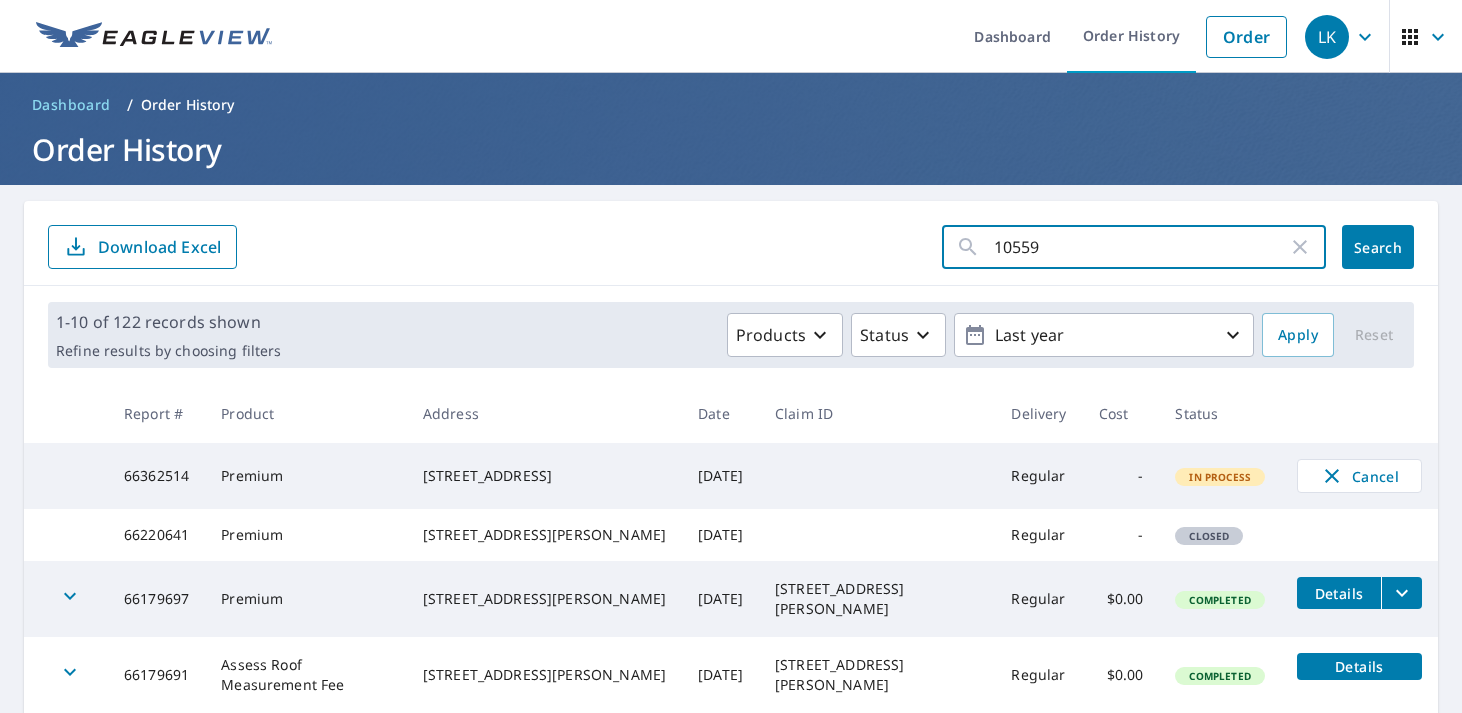 click on "Search" 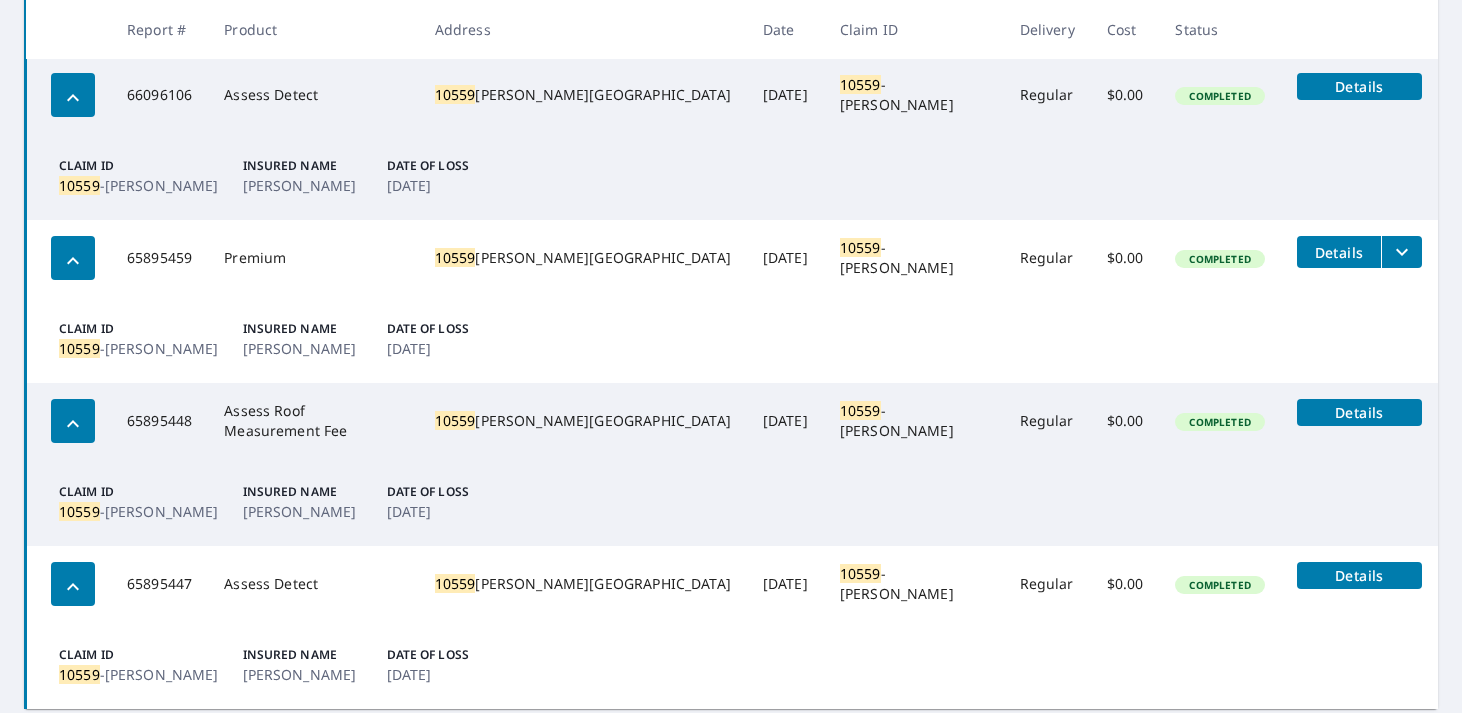 scroll, scrollTop: 709, scrollLeft: 0, axis: vertical 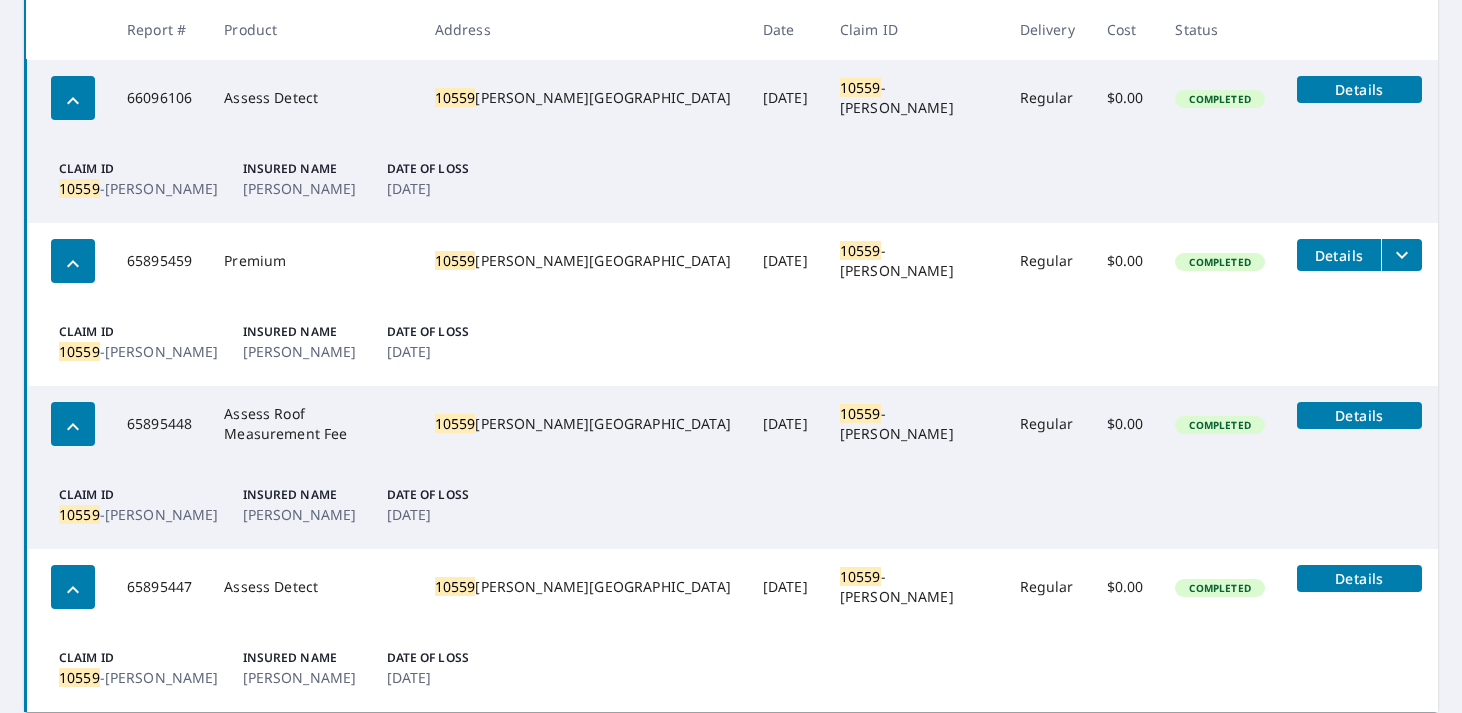 click 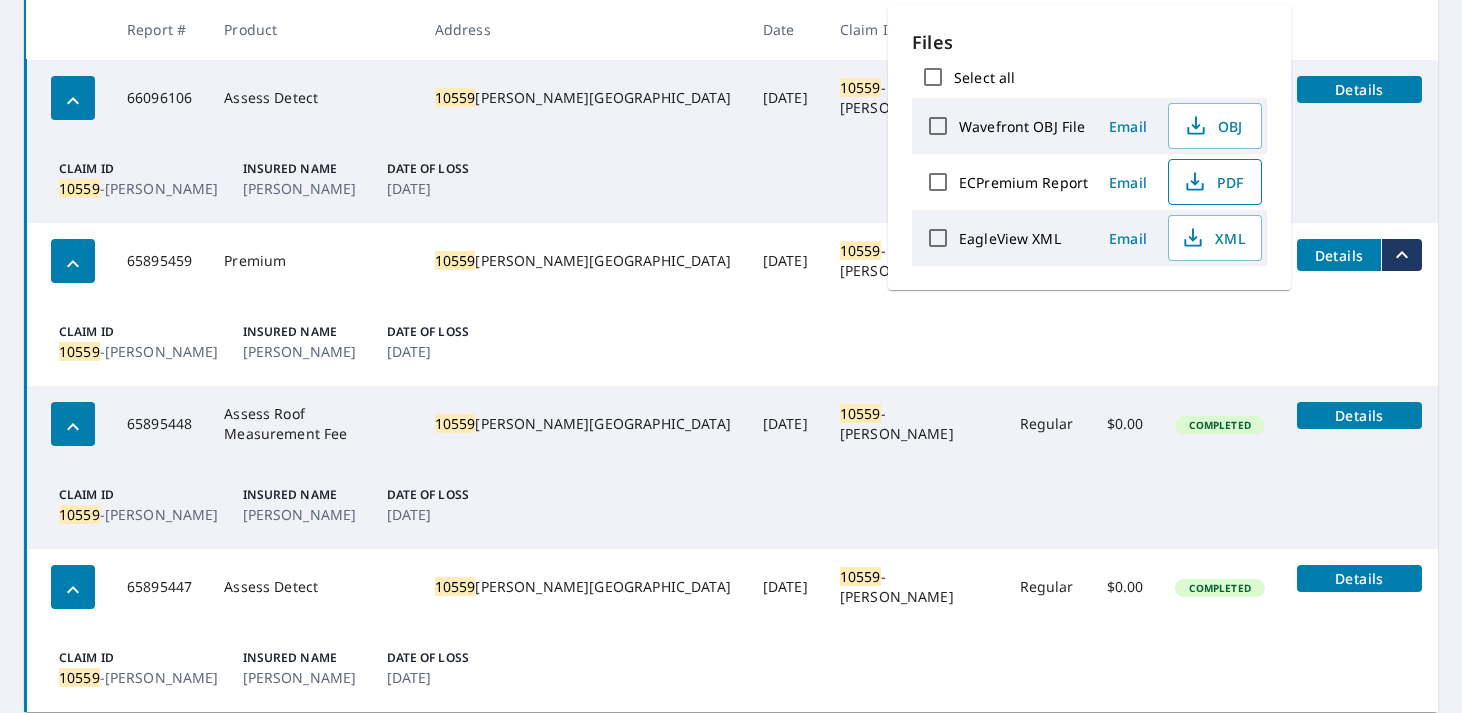 click 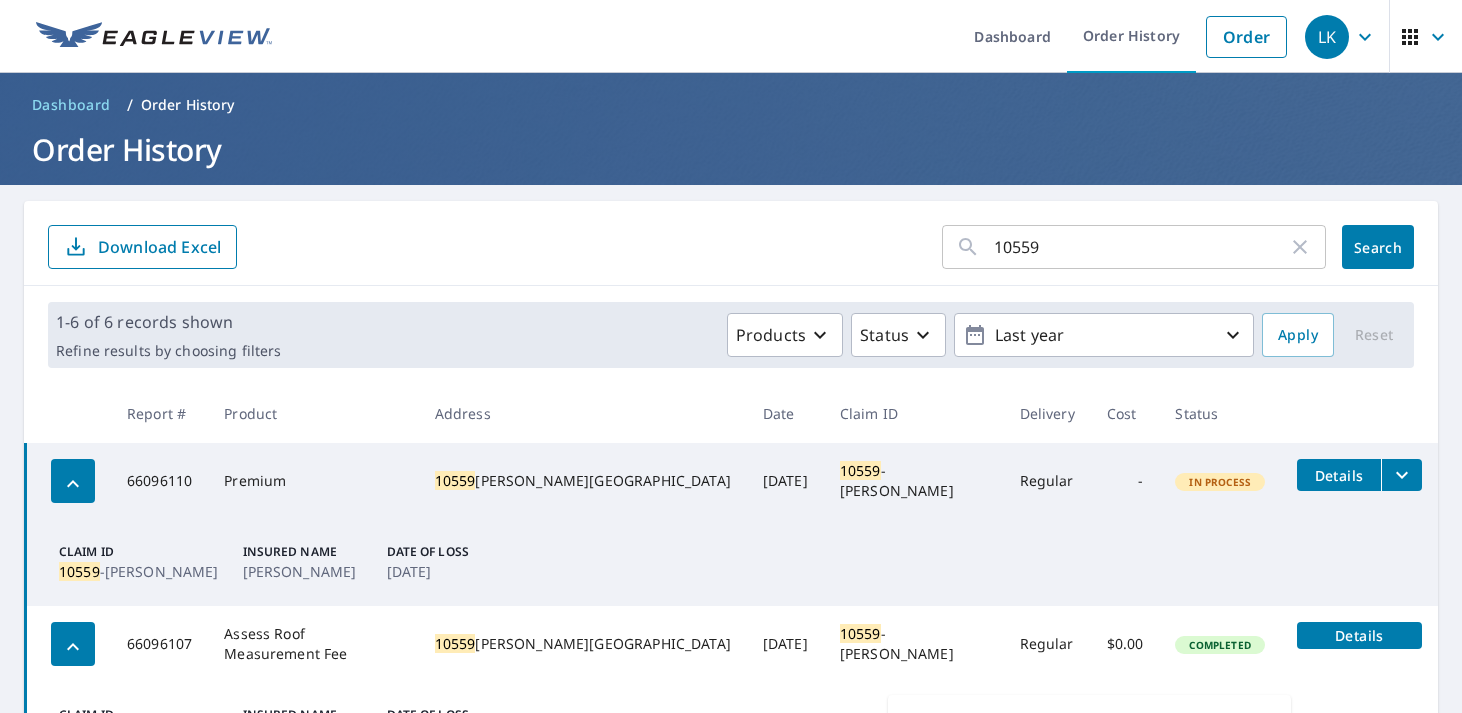 click at bounding box center [154, 37] 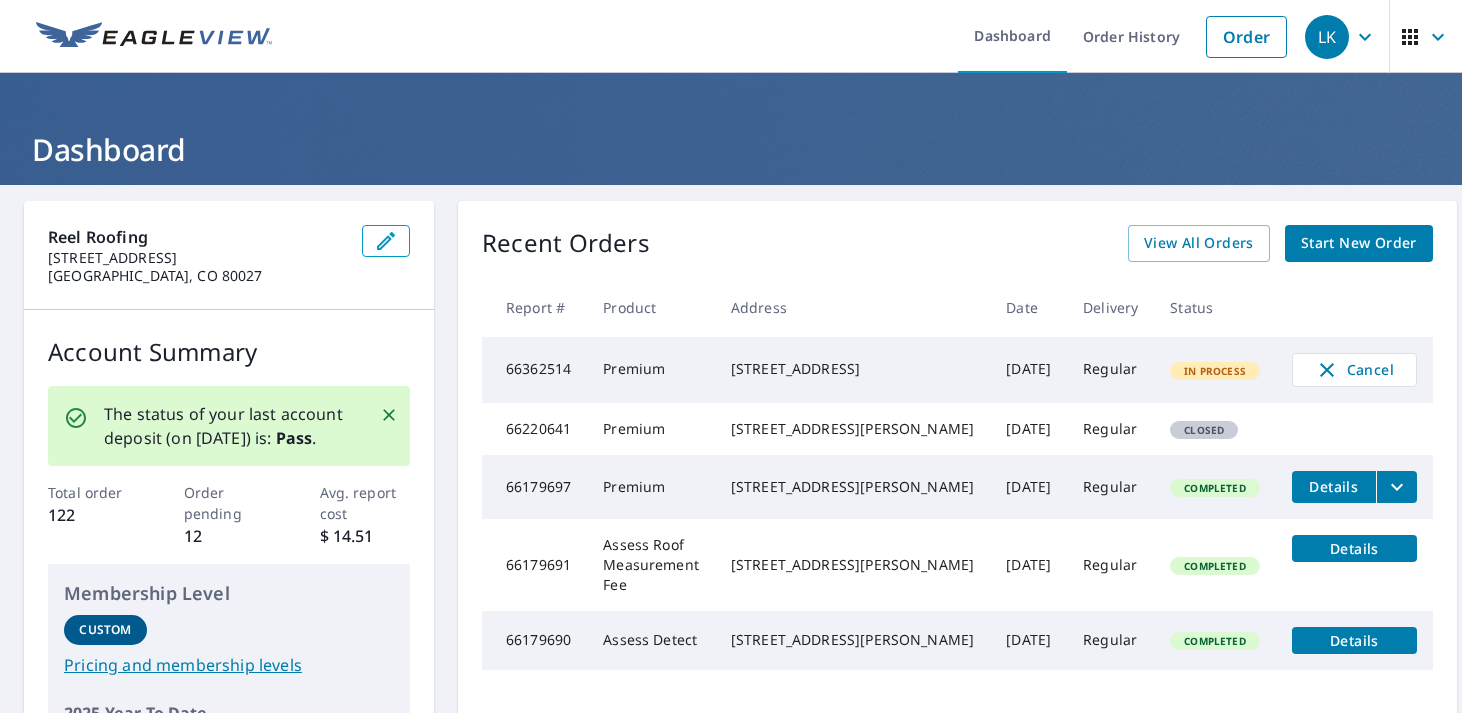 click 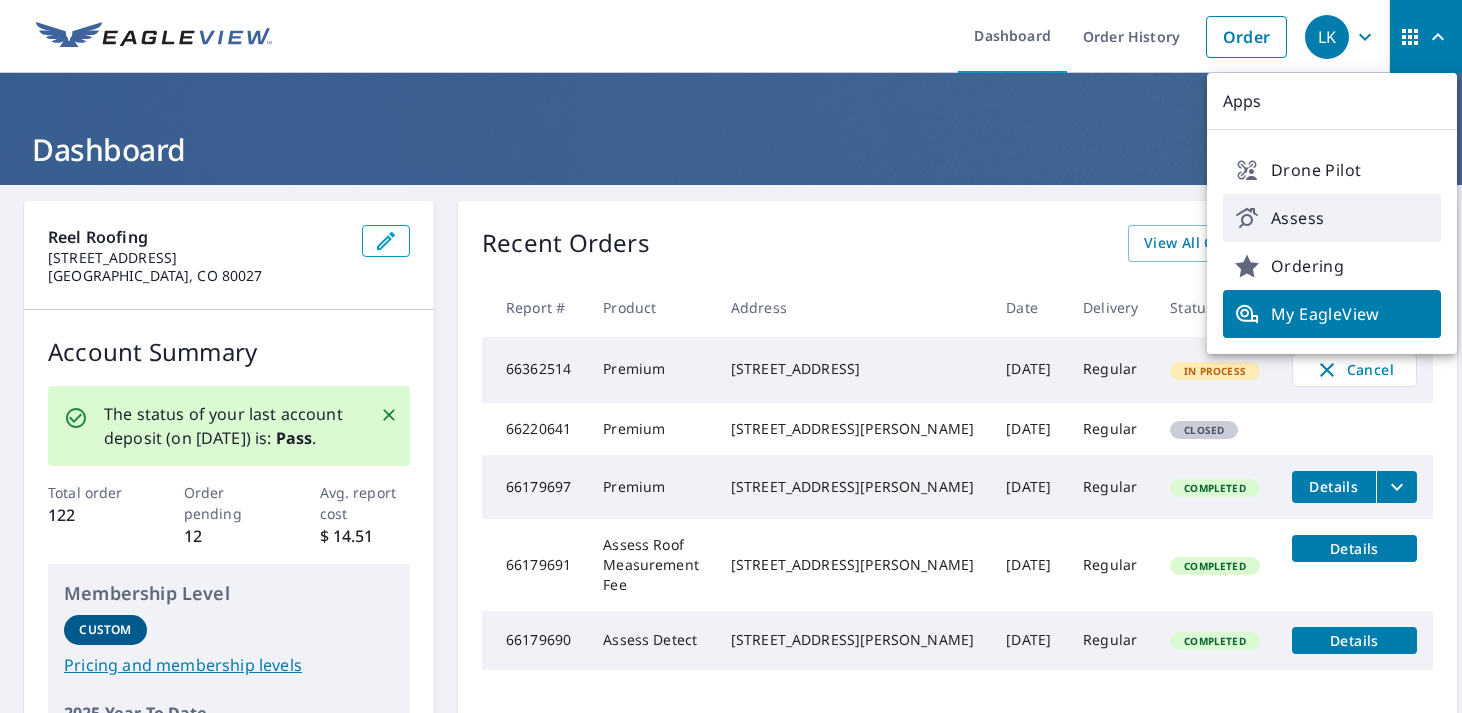 click on "Assess" at bounding box center [1332, 218] 